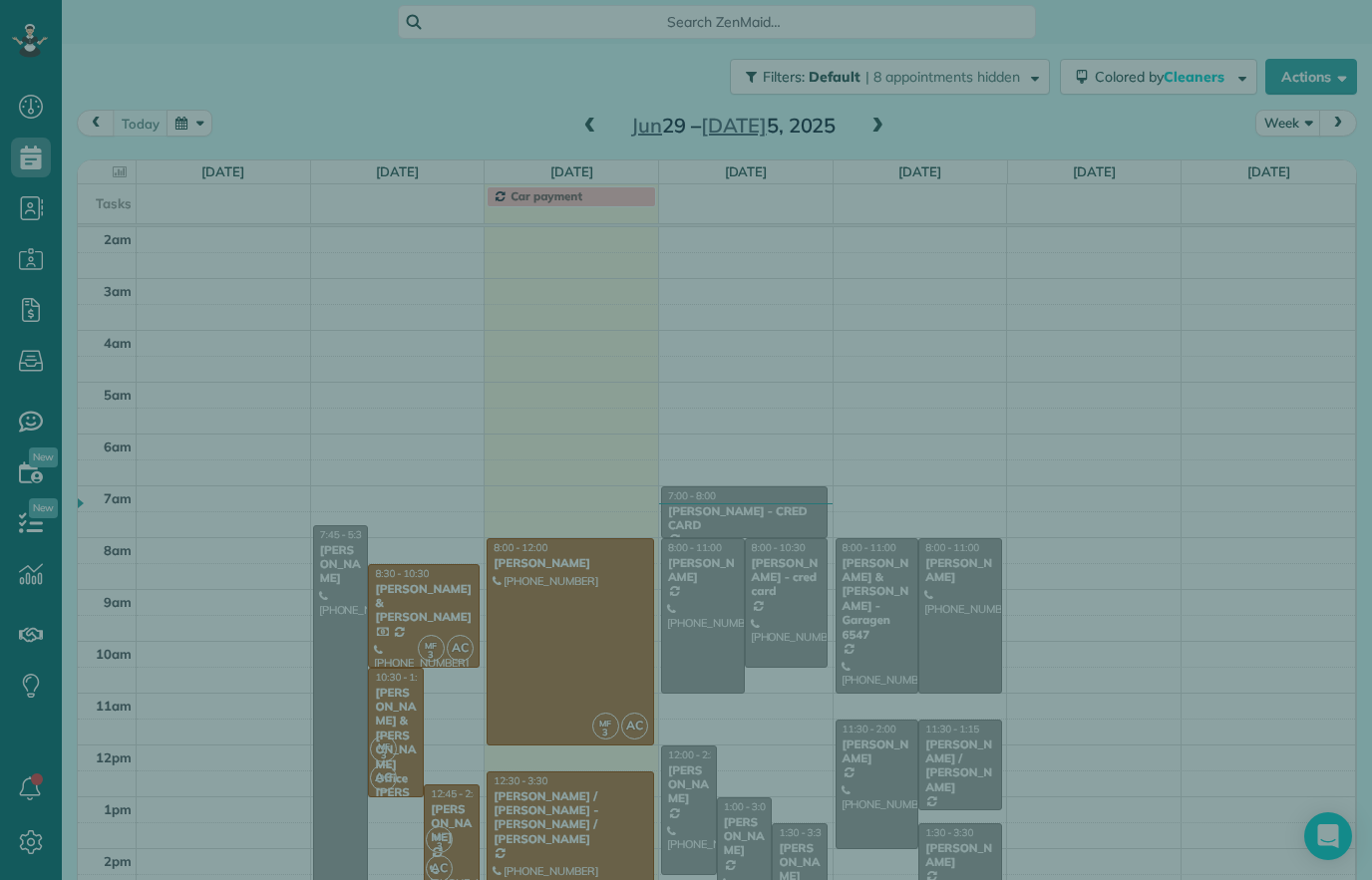 scroll, scrollTop: 0, scrollLeft: 0, axis: both 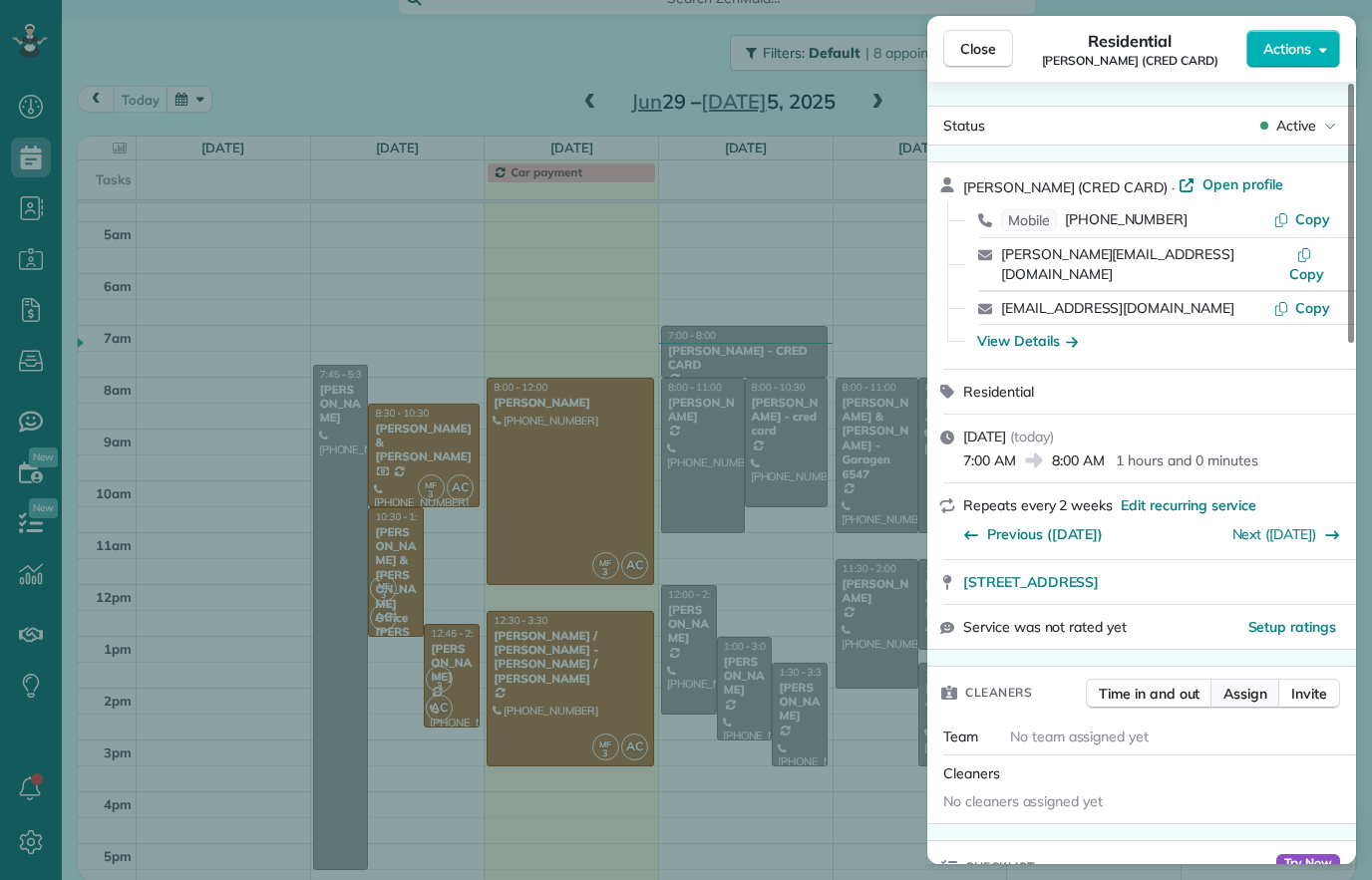 click on "Assign" at bounding box center [1245, 694] 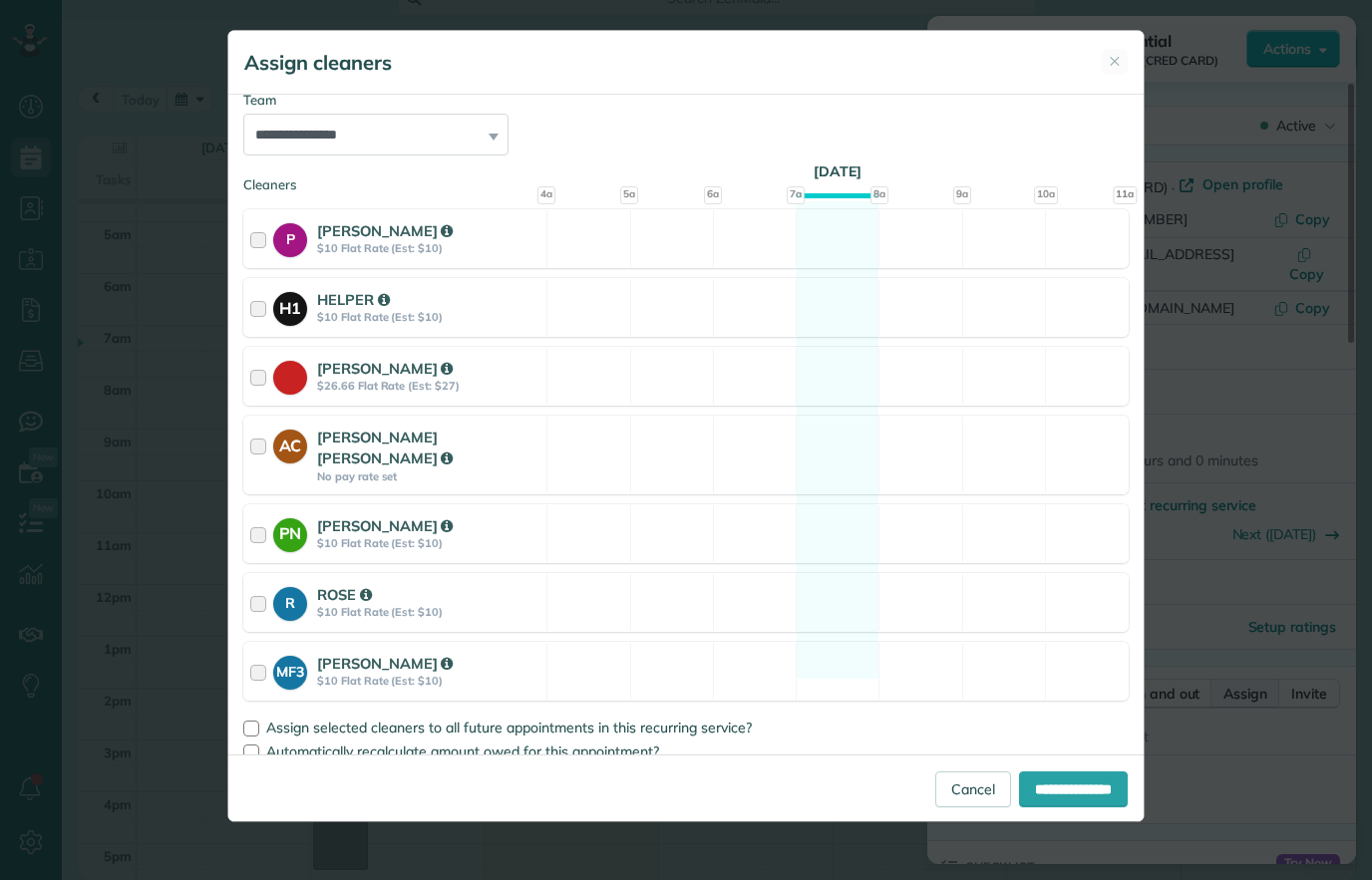 scroll, scrollTop: 138, scrollLeft: 0, axis: vertical 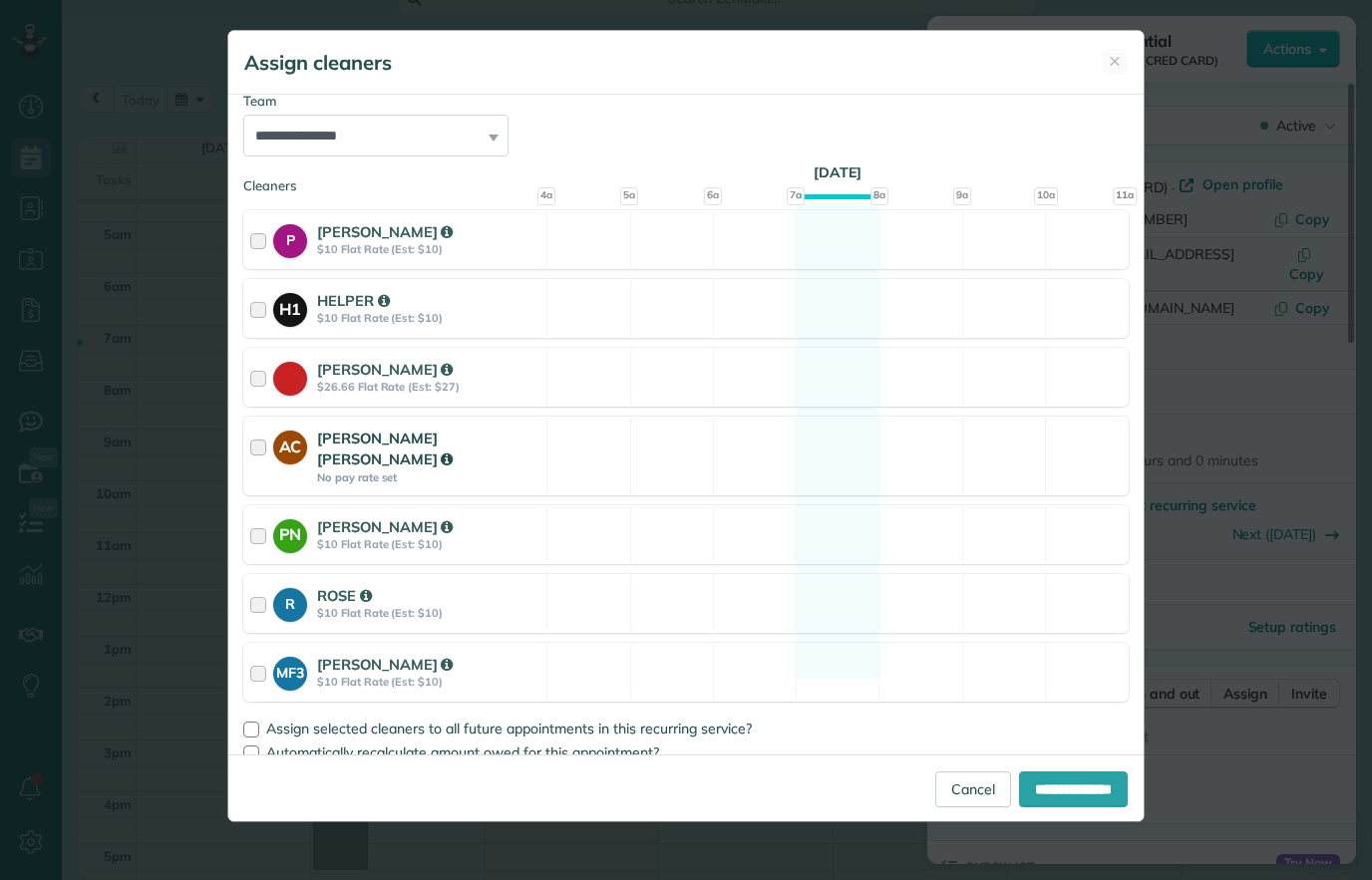 click on "[PERSON_NAME] [PERSON_NAME]" at bounding box center (385, 448) 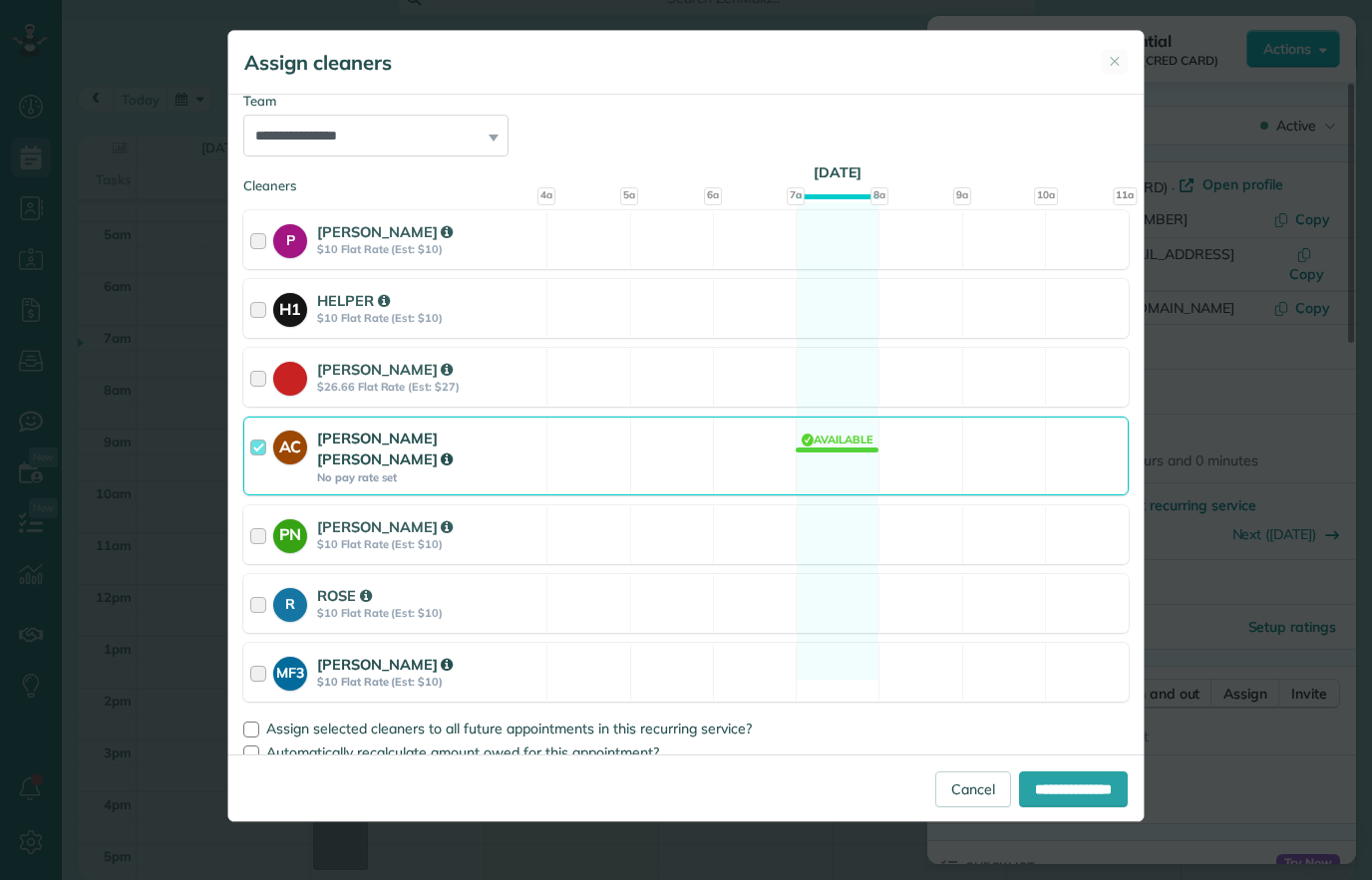 click on "$10 Flat Rate (Est: $10)" at bounding box center [429, 682] 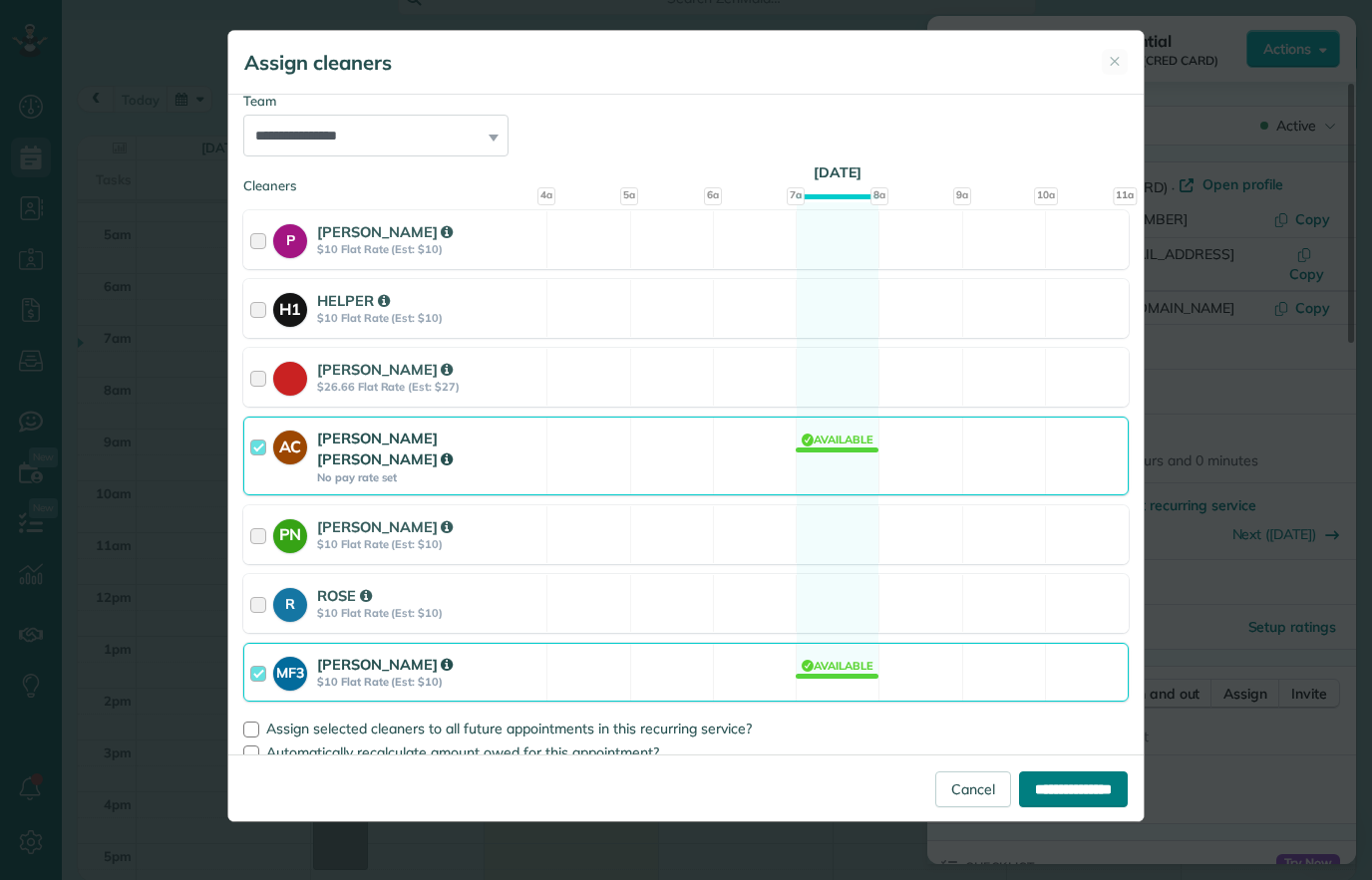 click on "**********" at bounding box center [1073, 789] 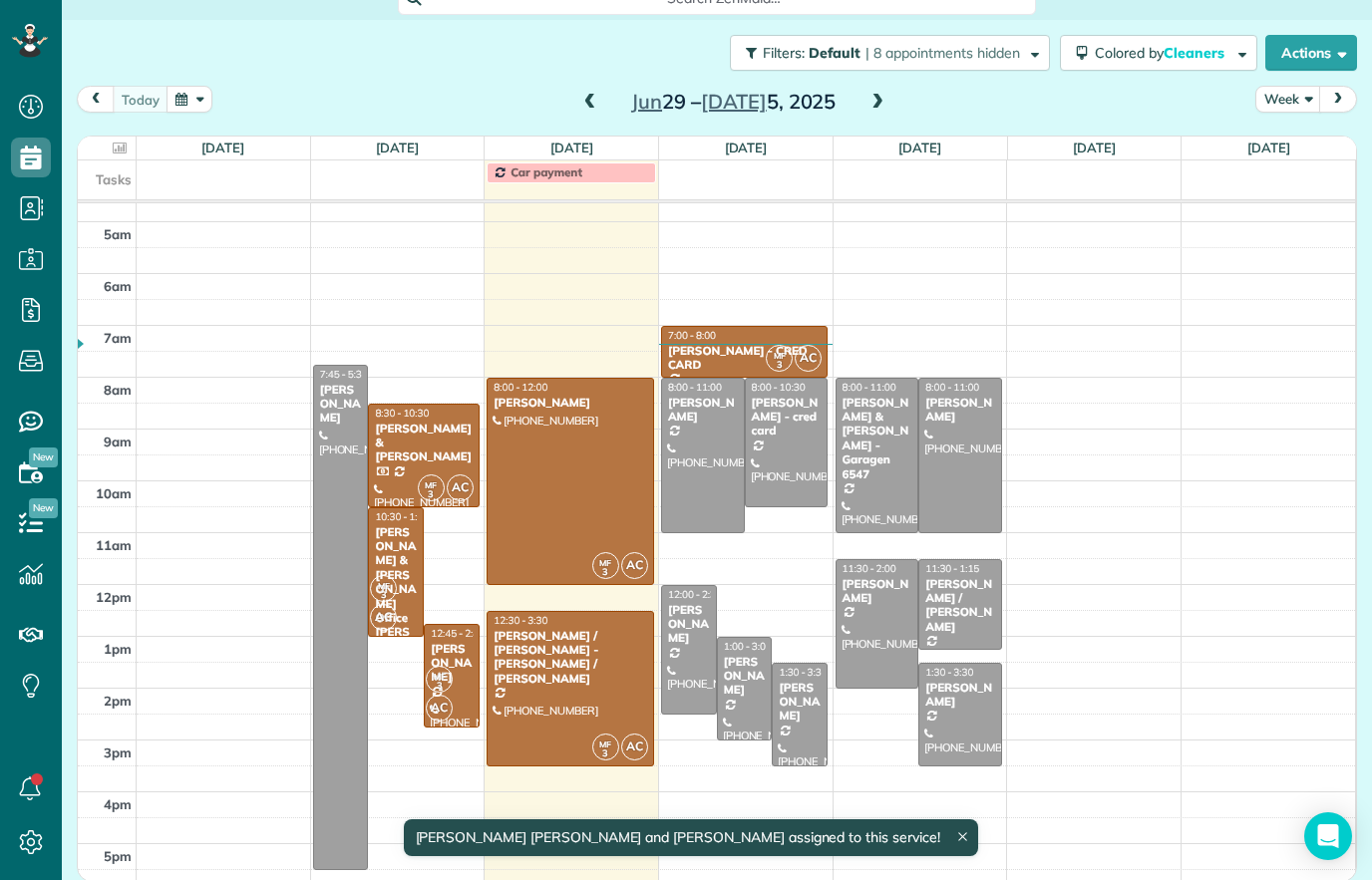 scroll, scrollTop: 137, scrollLeft: 0, axis: vertical 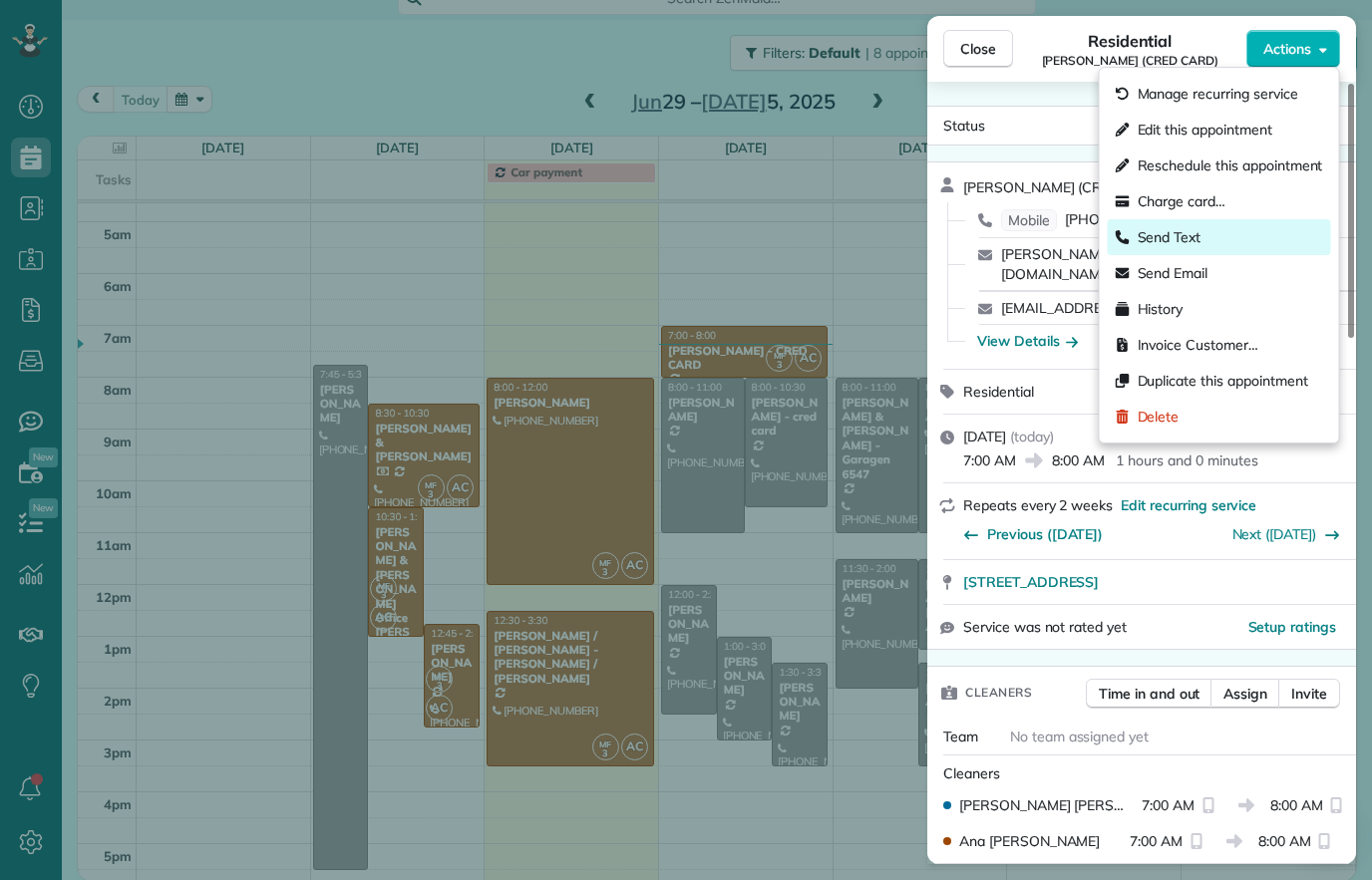 click on "Send Text" at bounding box center [1170, 237] 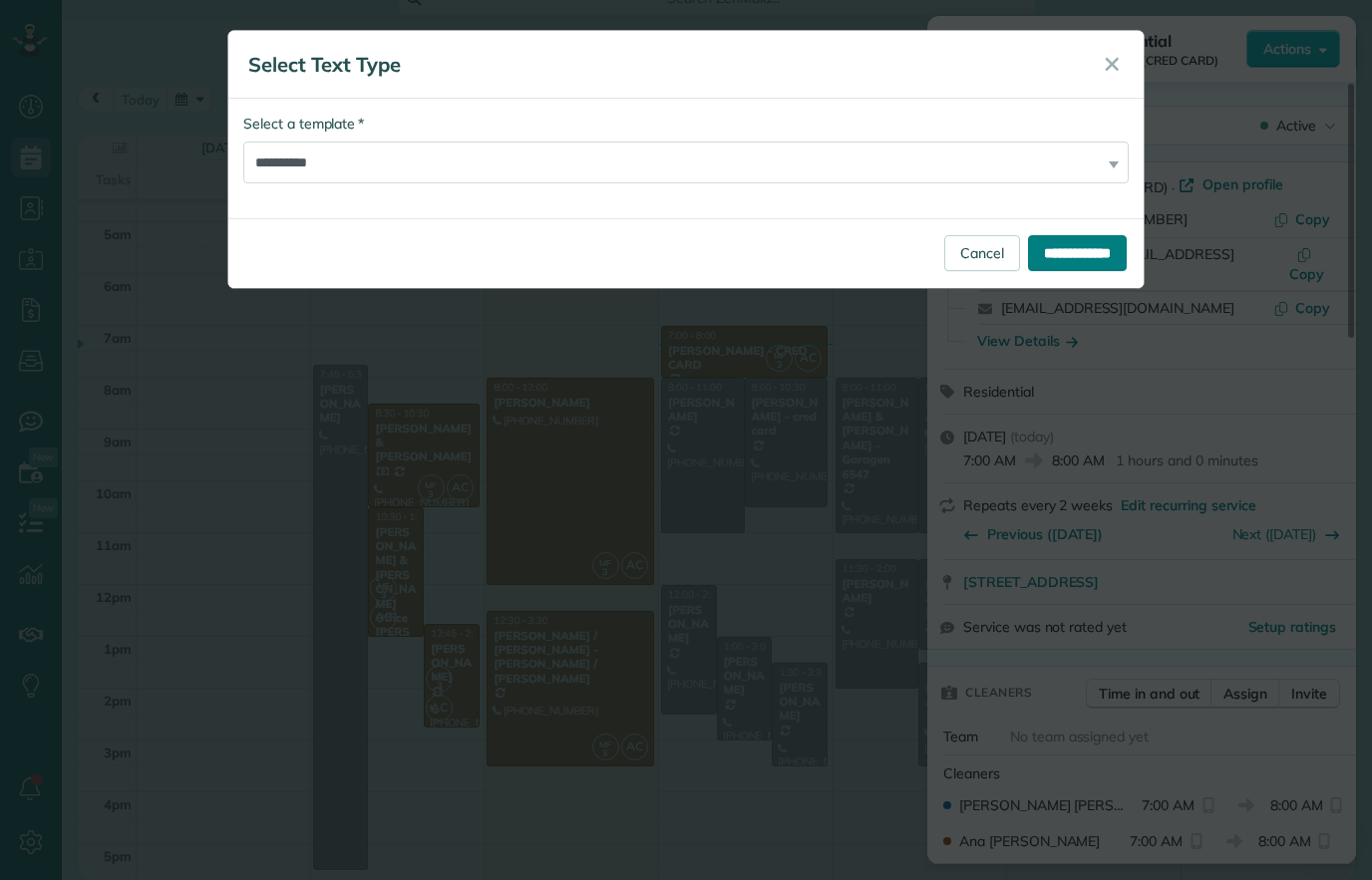 click on "**********" at bounding box center (1077, 253) 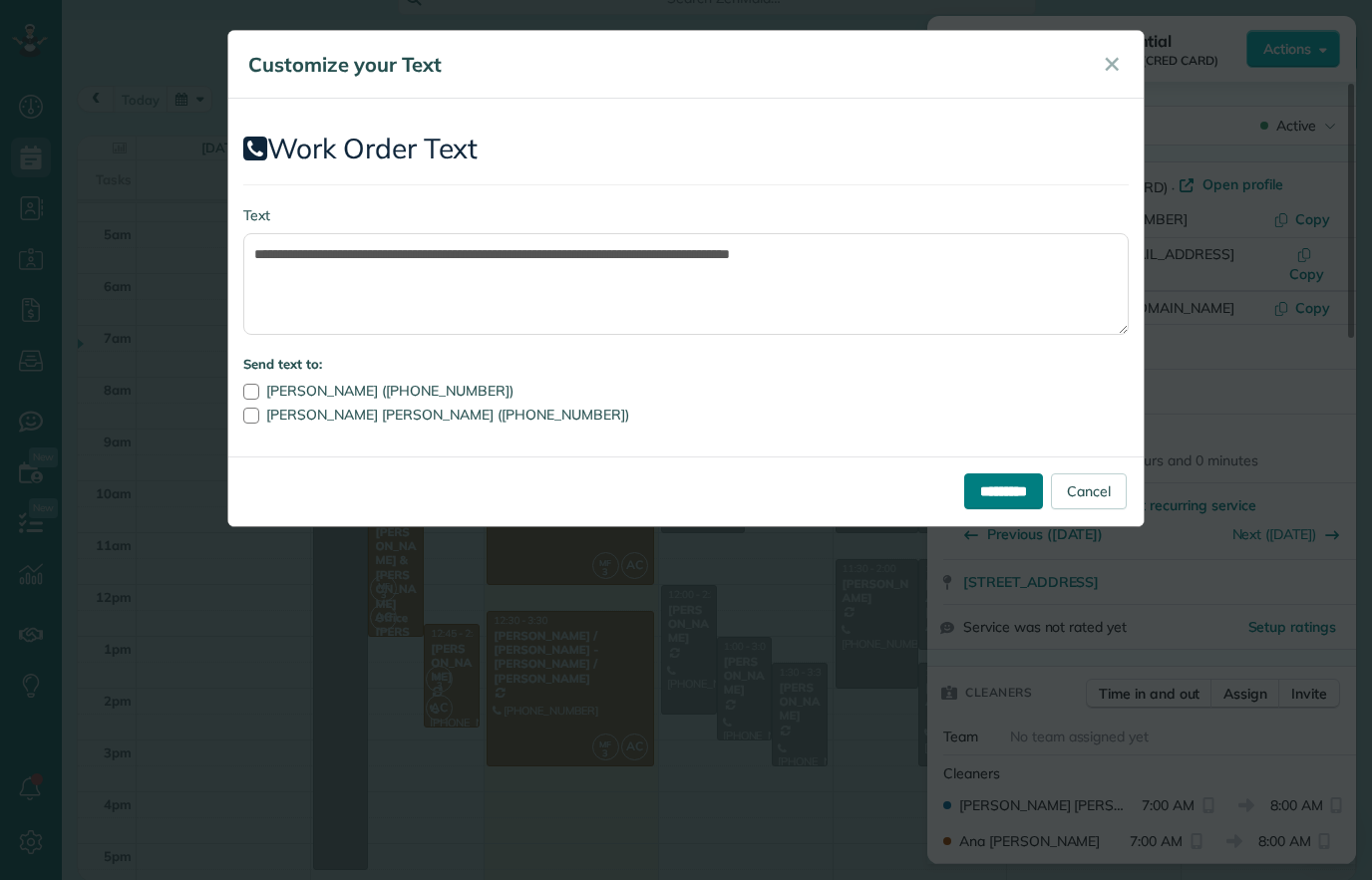 click on "*********" at bounding box center (1003, 491) 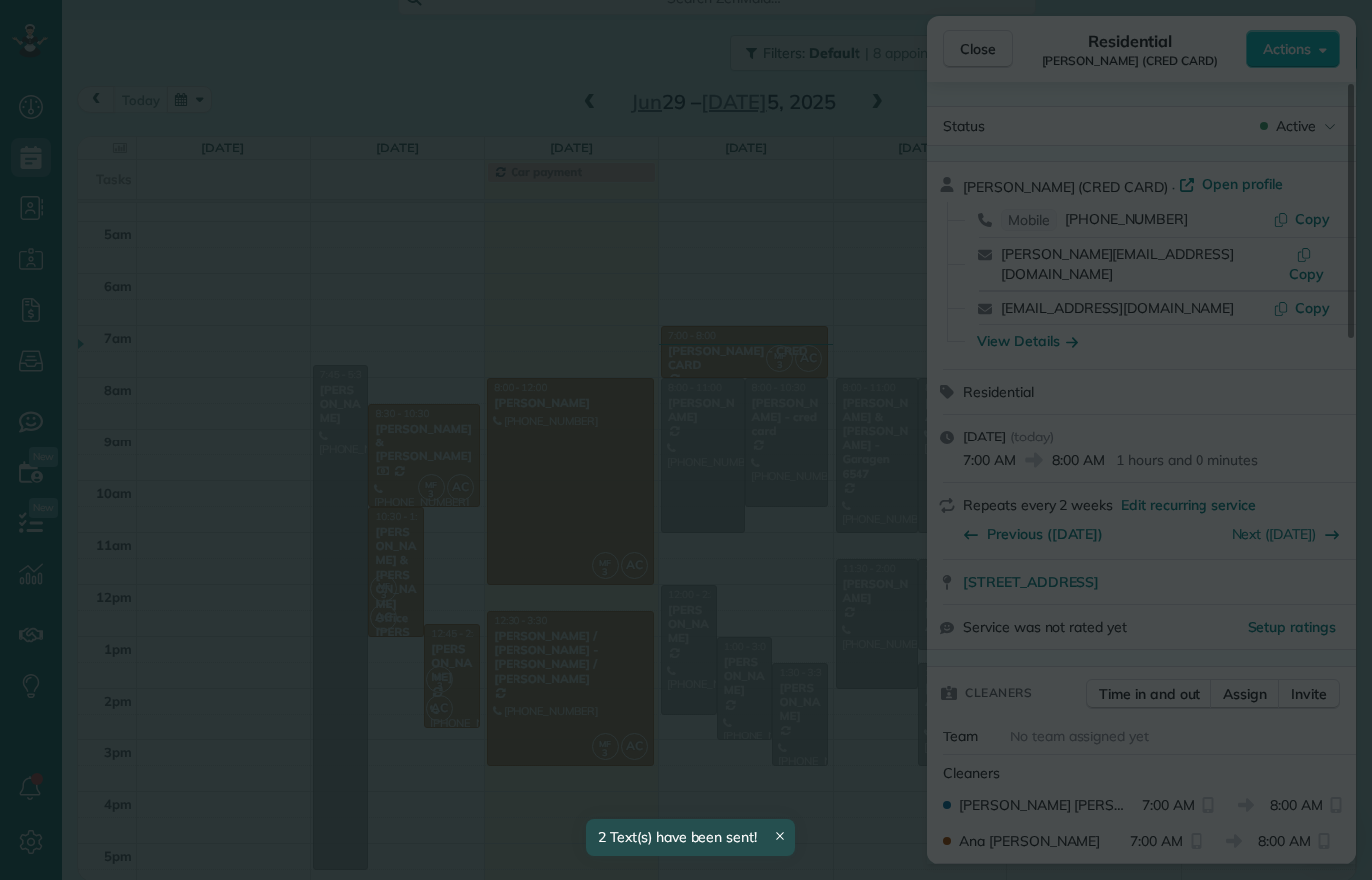 scroll, scrollTop: 137, scrollLeft: 0, axis: vertical 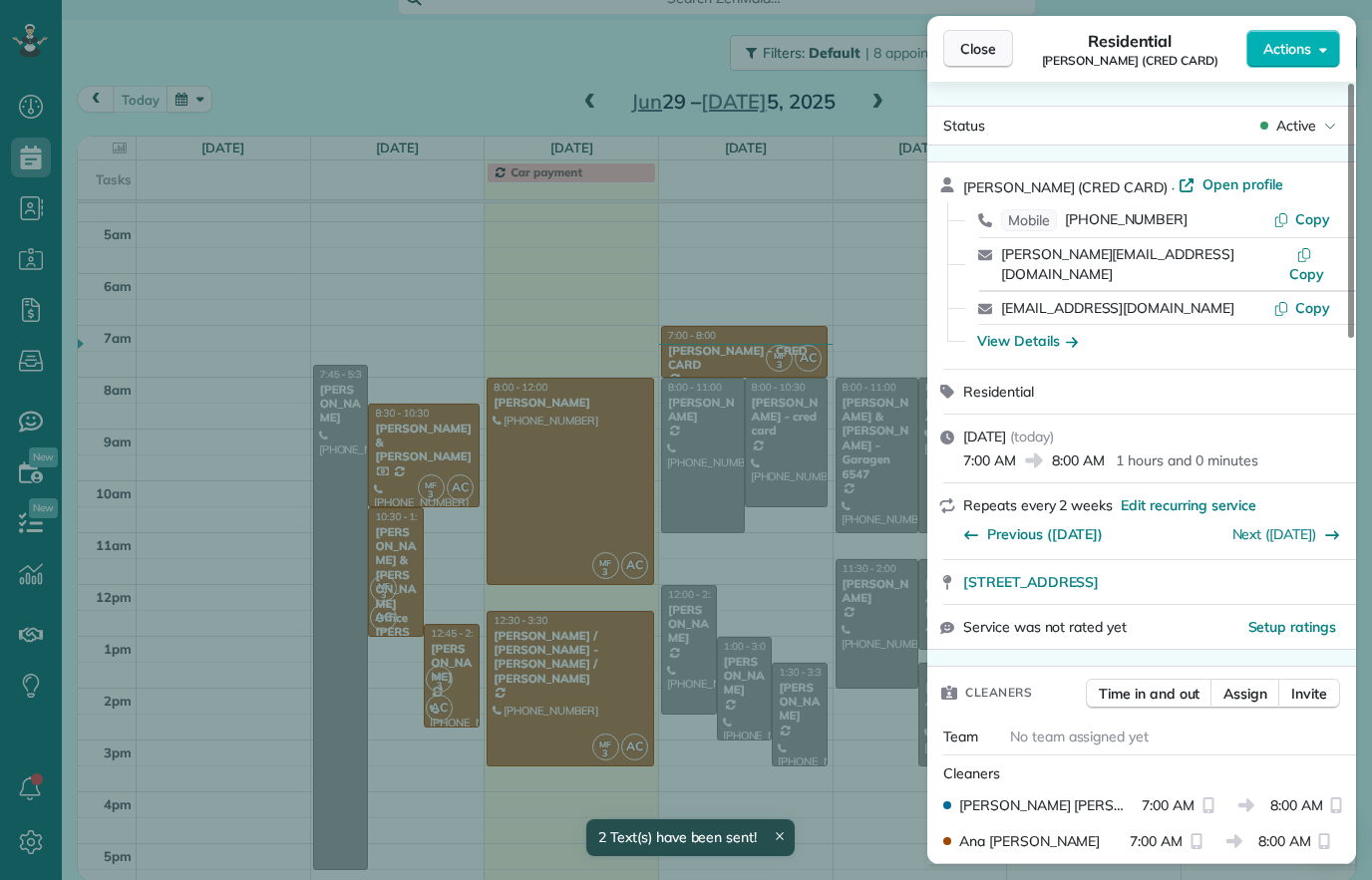 click on "Close" at bounding box center [978, 49] 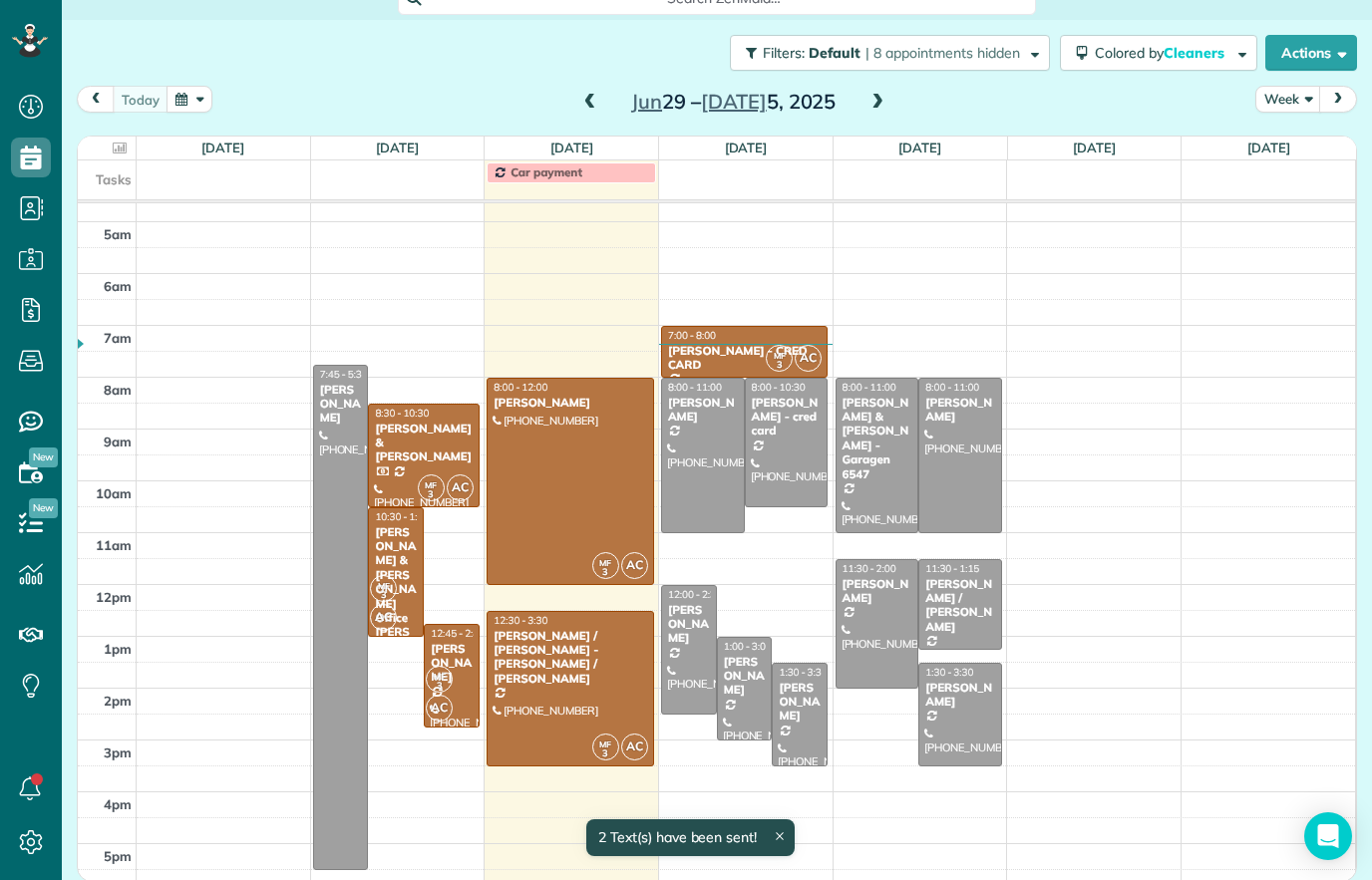 click at bounding box center (787, 442) 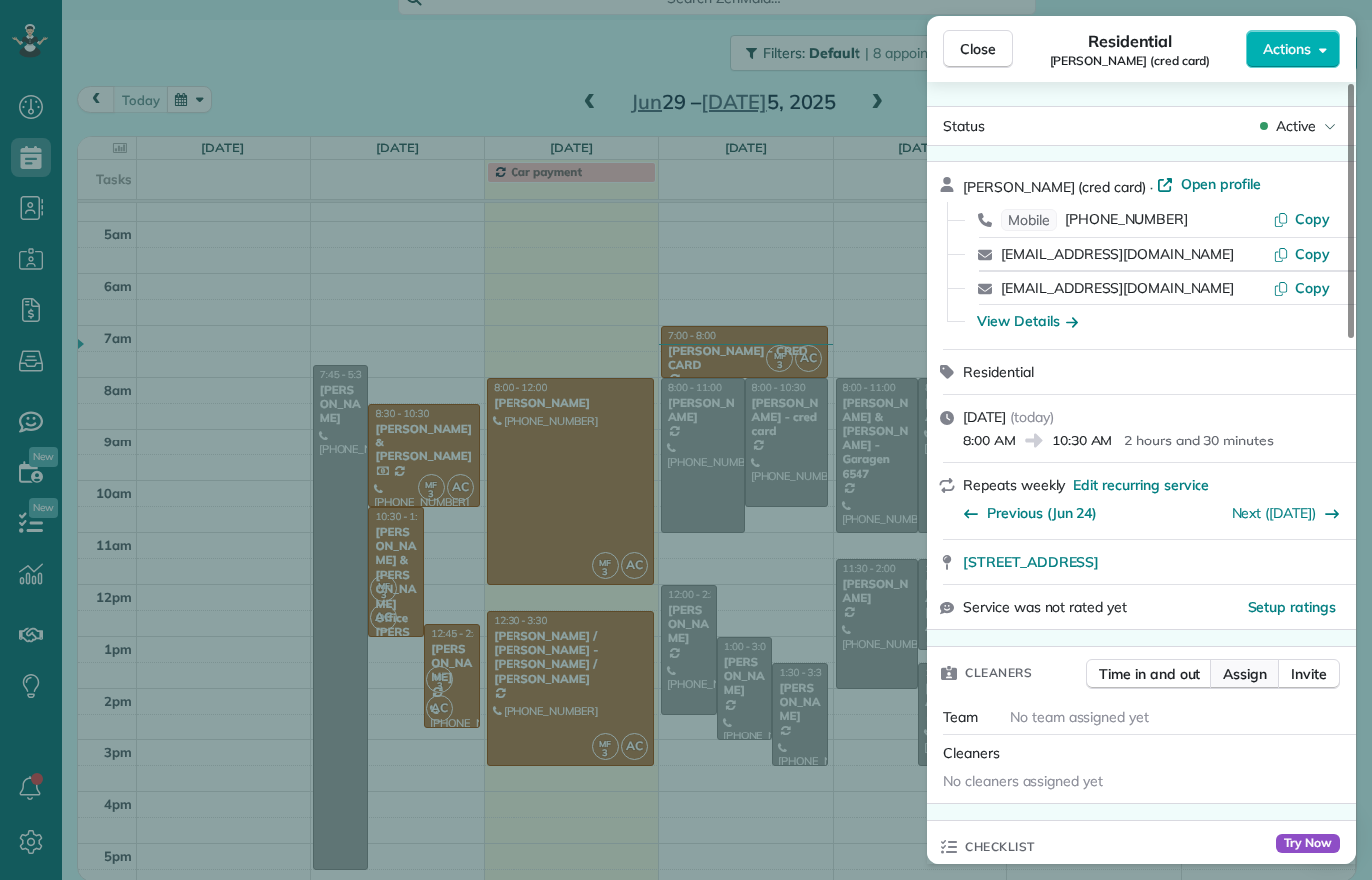 click on "Assign" at bounding box center [1245, 674] 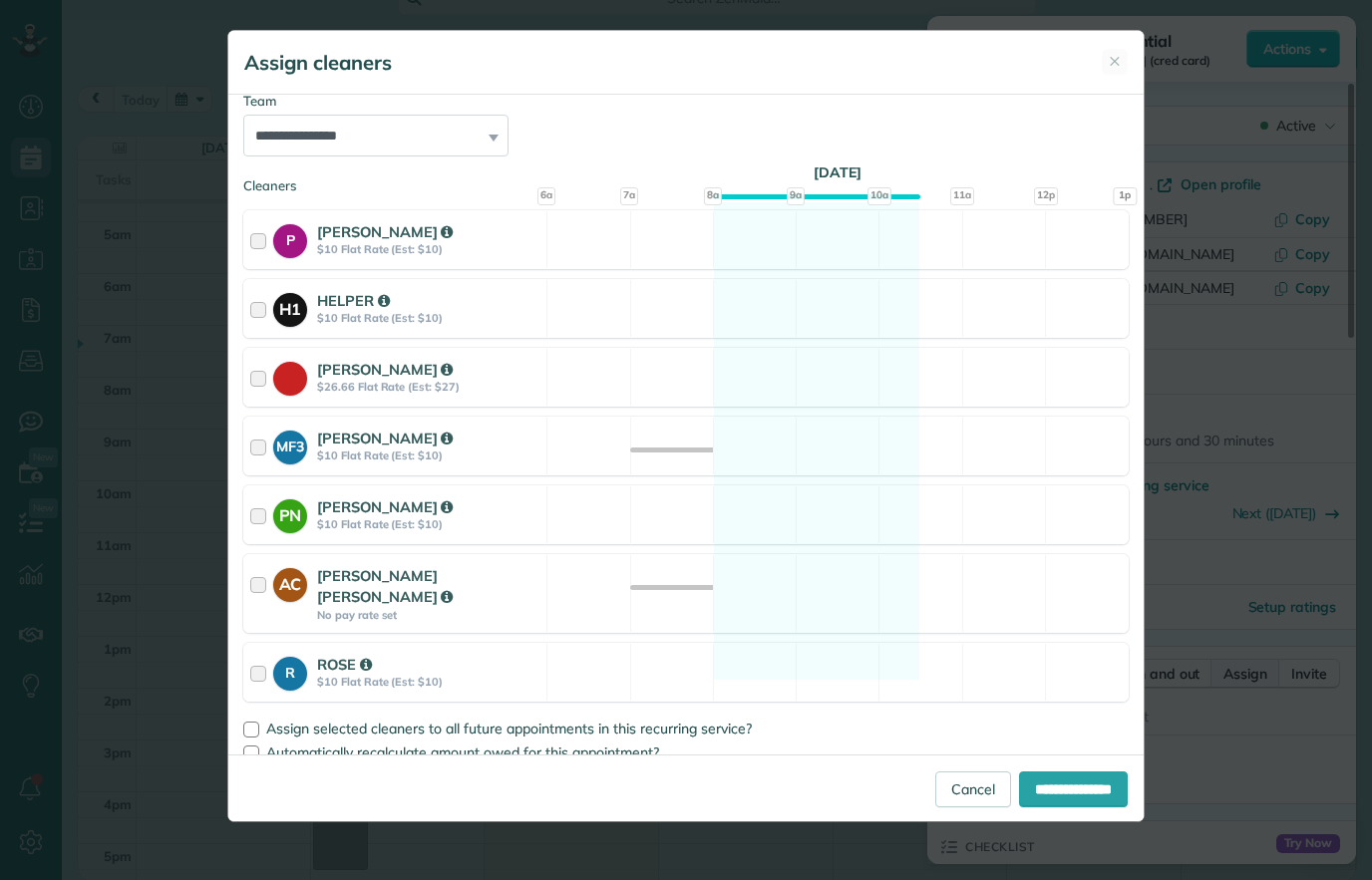 scroll, scrollTop: 219, scrollLeft: 0, axis: vertical 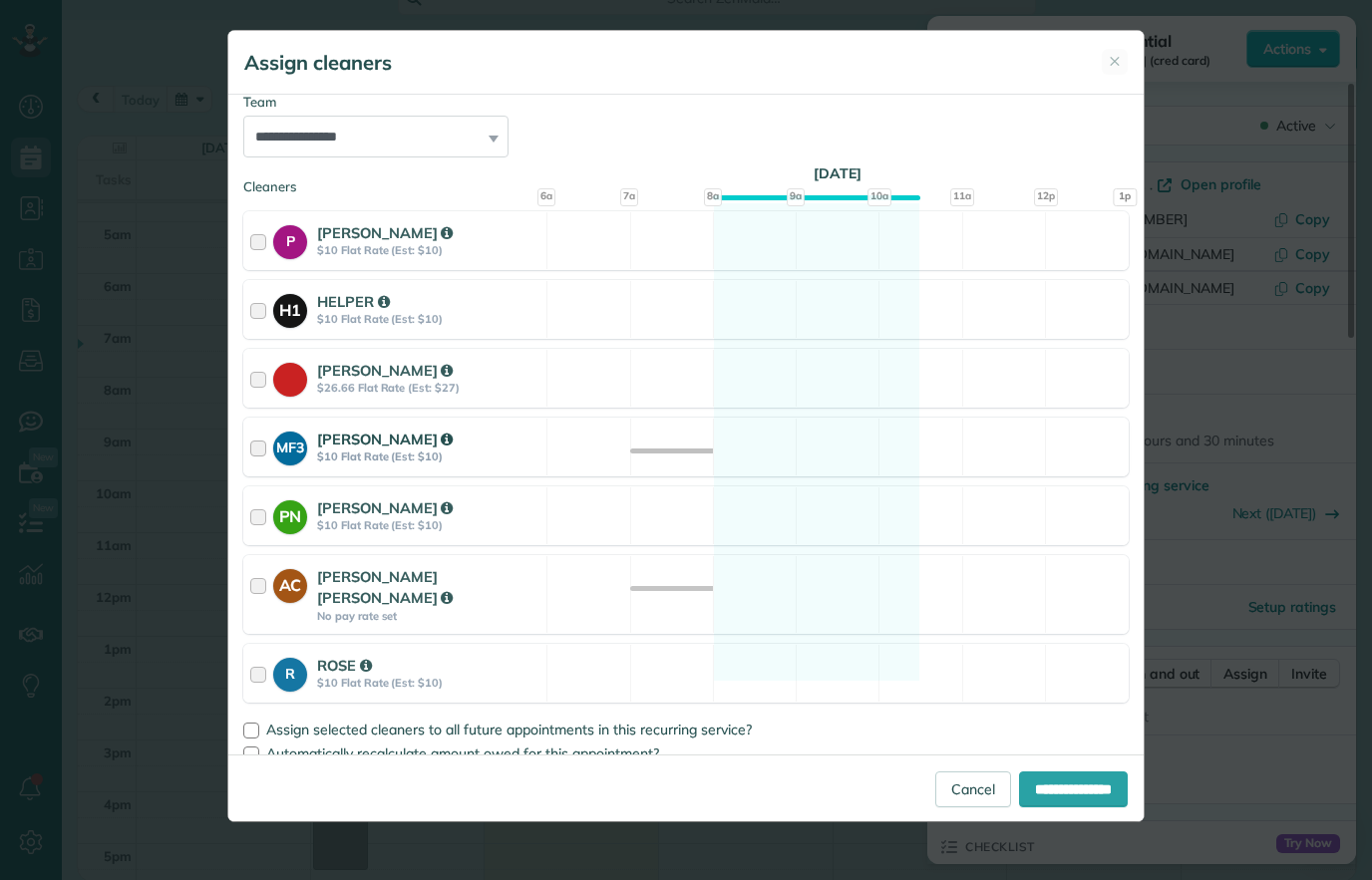 click on "MF3
[PERSON_NAME]
$10 Flat Rate (Est: $10)
Not available" at bounding box center [686, 446] 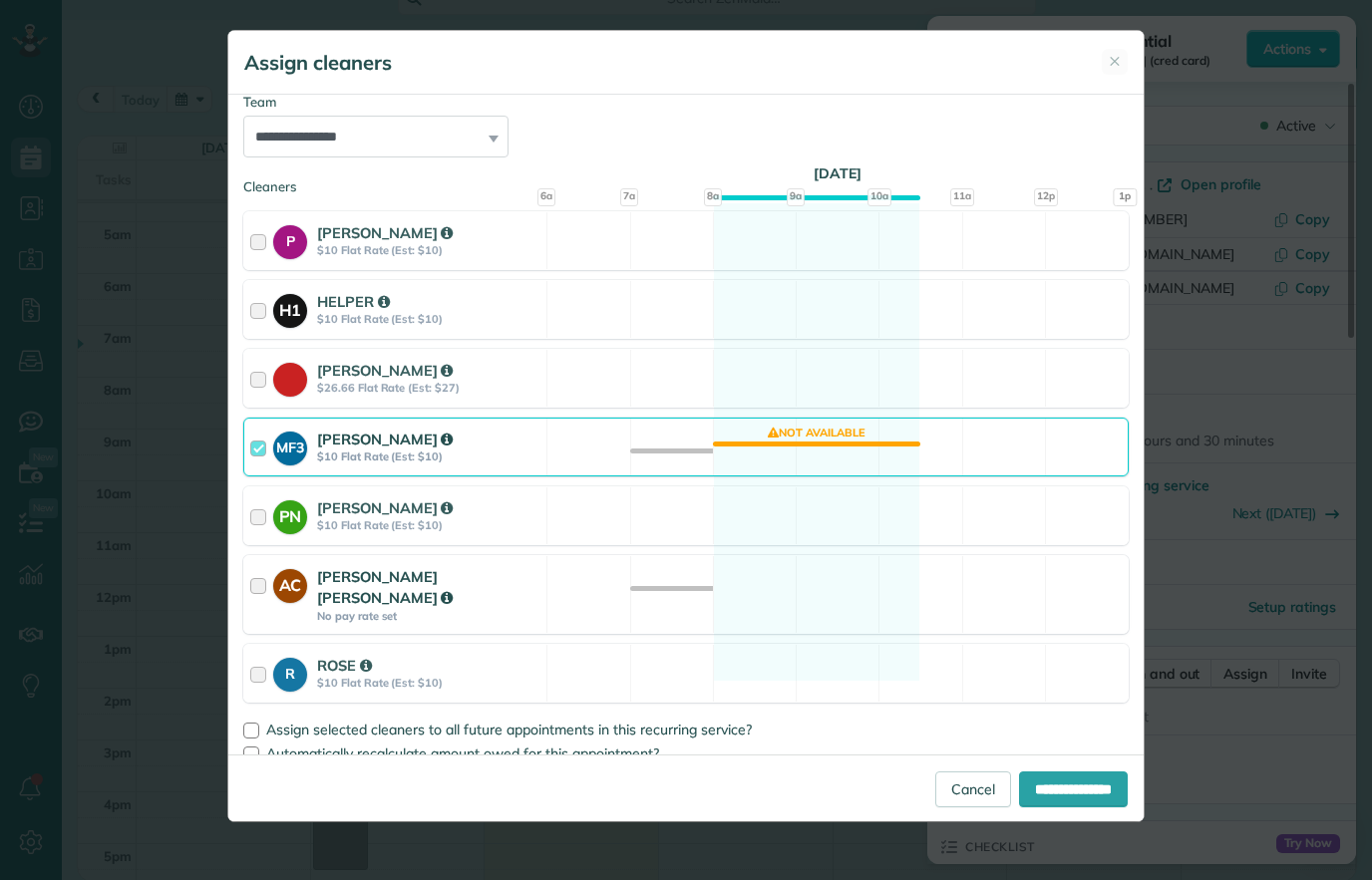 click on "AC
[PERSON_NAME] [PERSON_NAME]
No pay rate set
Not available" at bounding box center [686, 594] 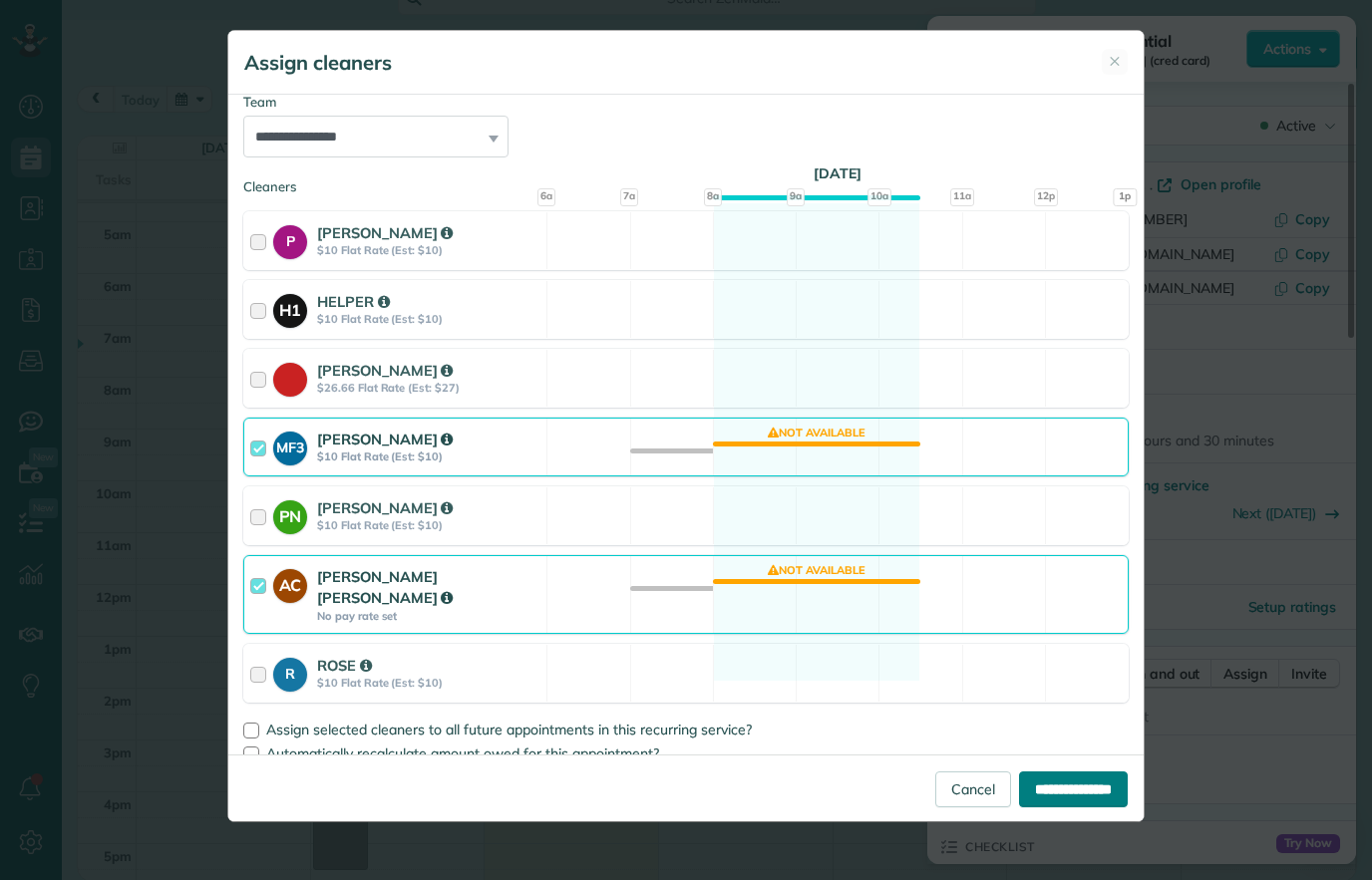 click on "**********" at bounding box center [1073, 789] 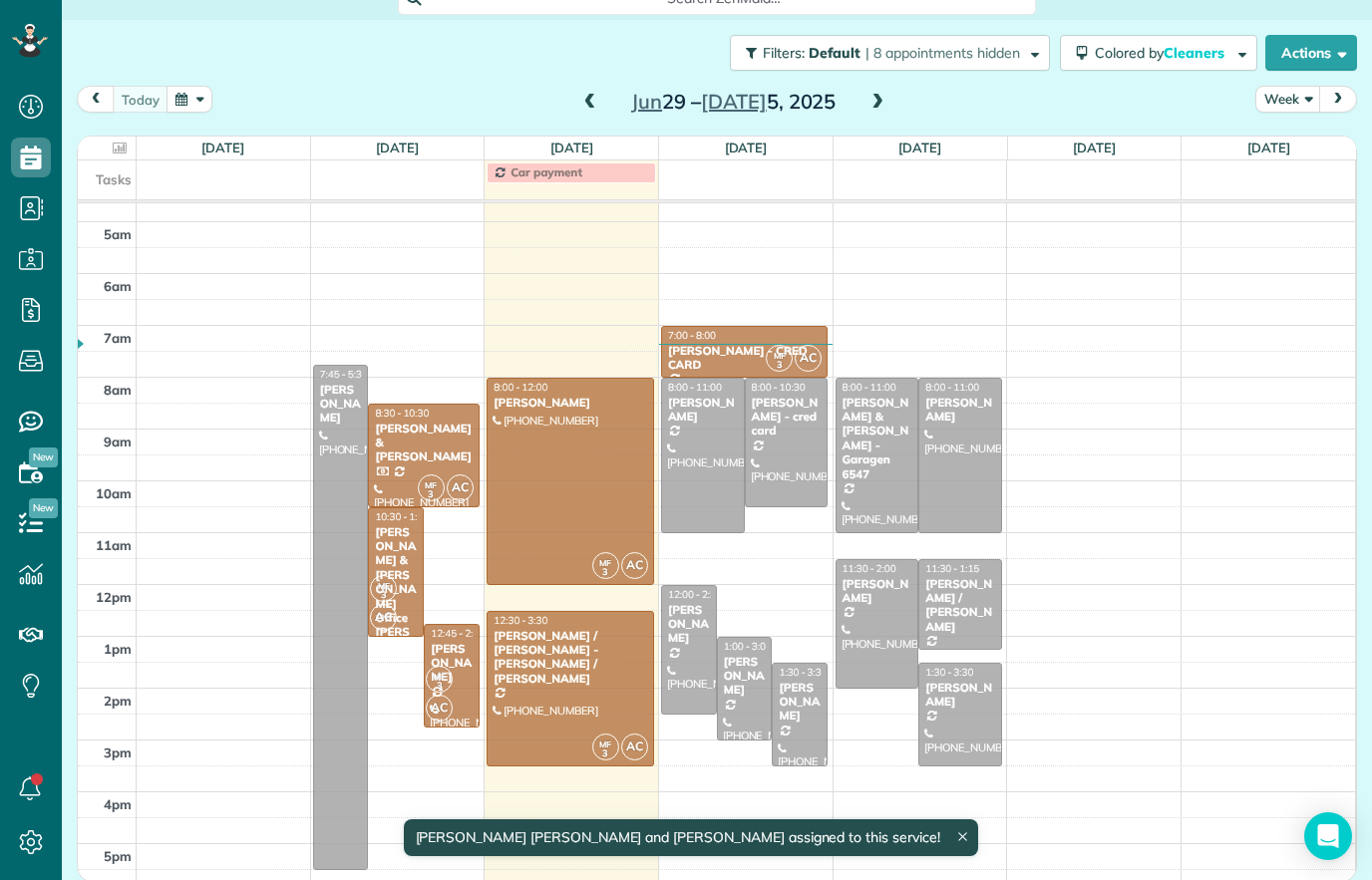 scroll, scrollTop: 137, scrollLeft: 0, axis: vertical 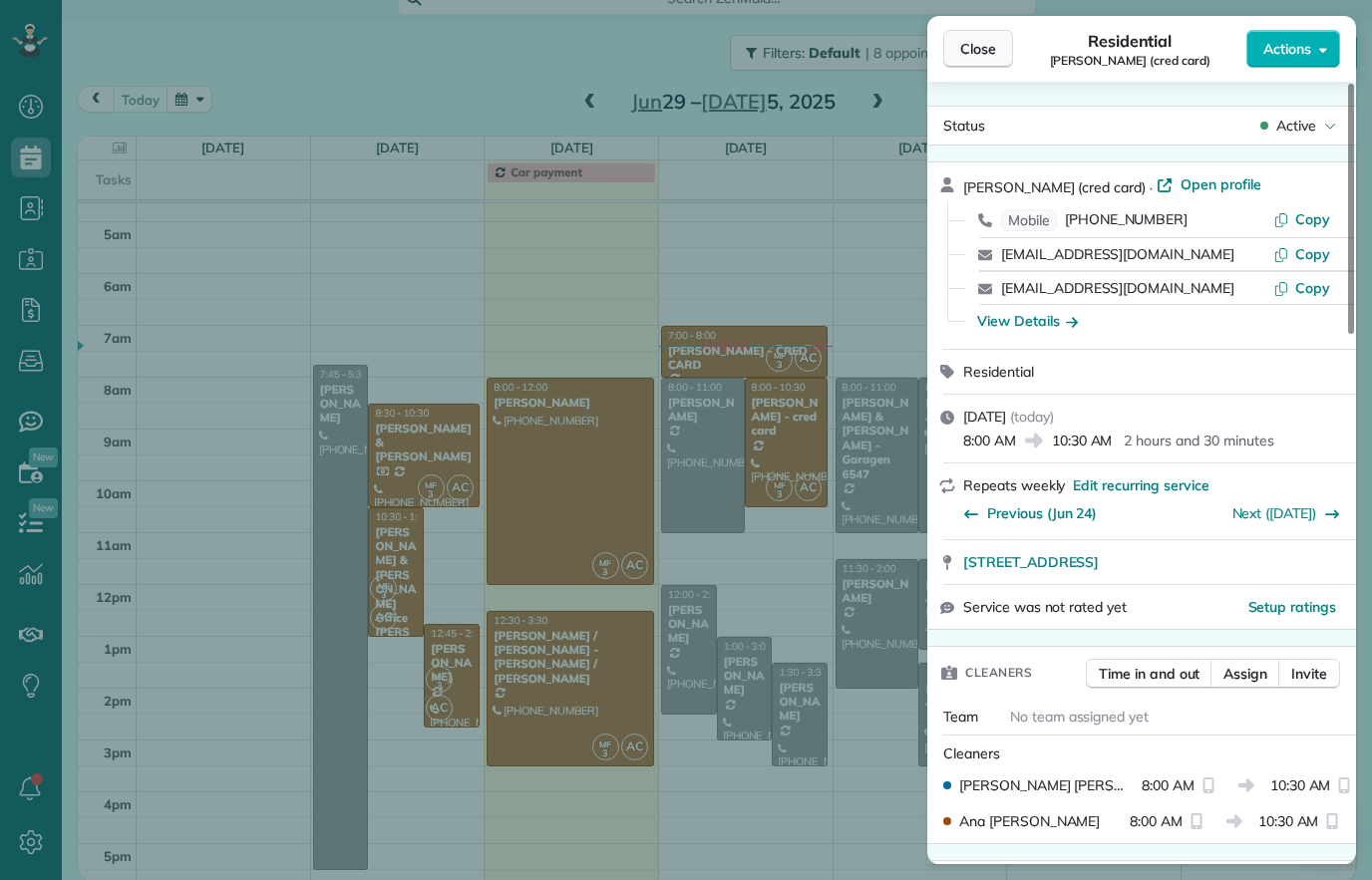 click on "Close" at bounding box center (978, 49) 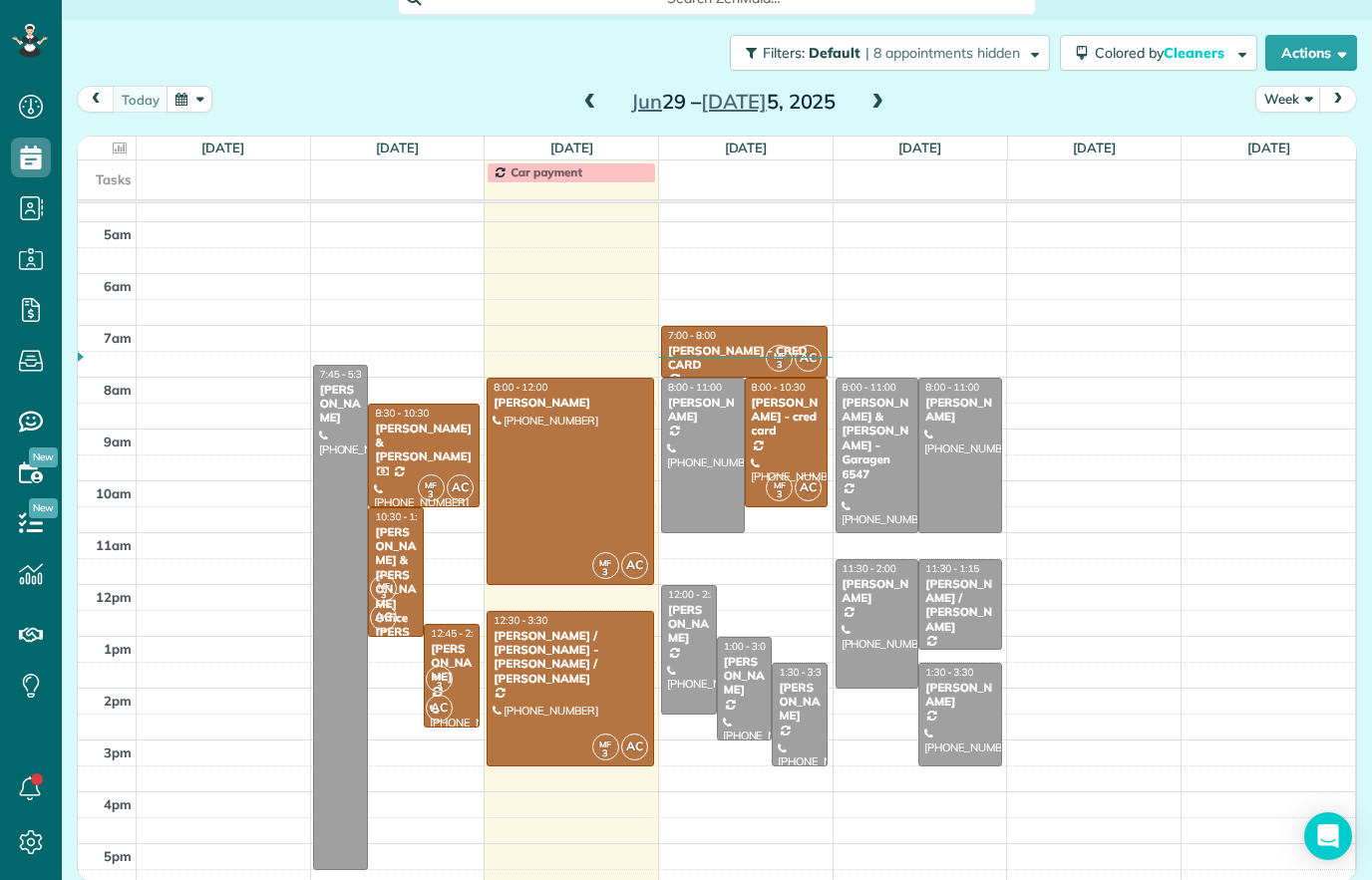 click on "[PERSON_NAME]" at bounding box center [800, 702] 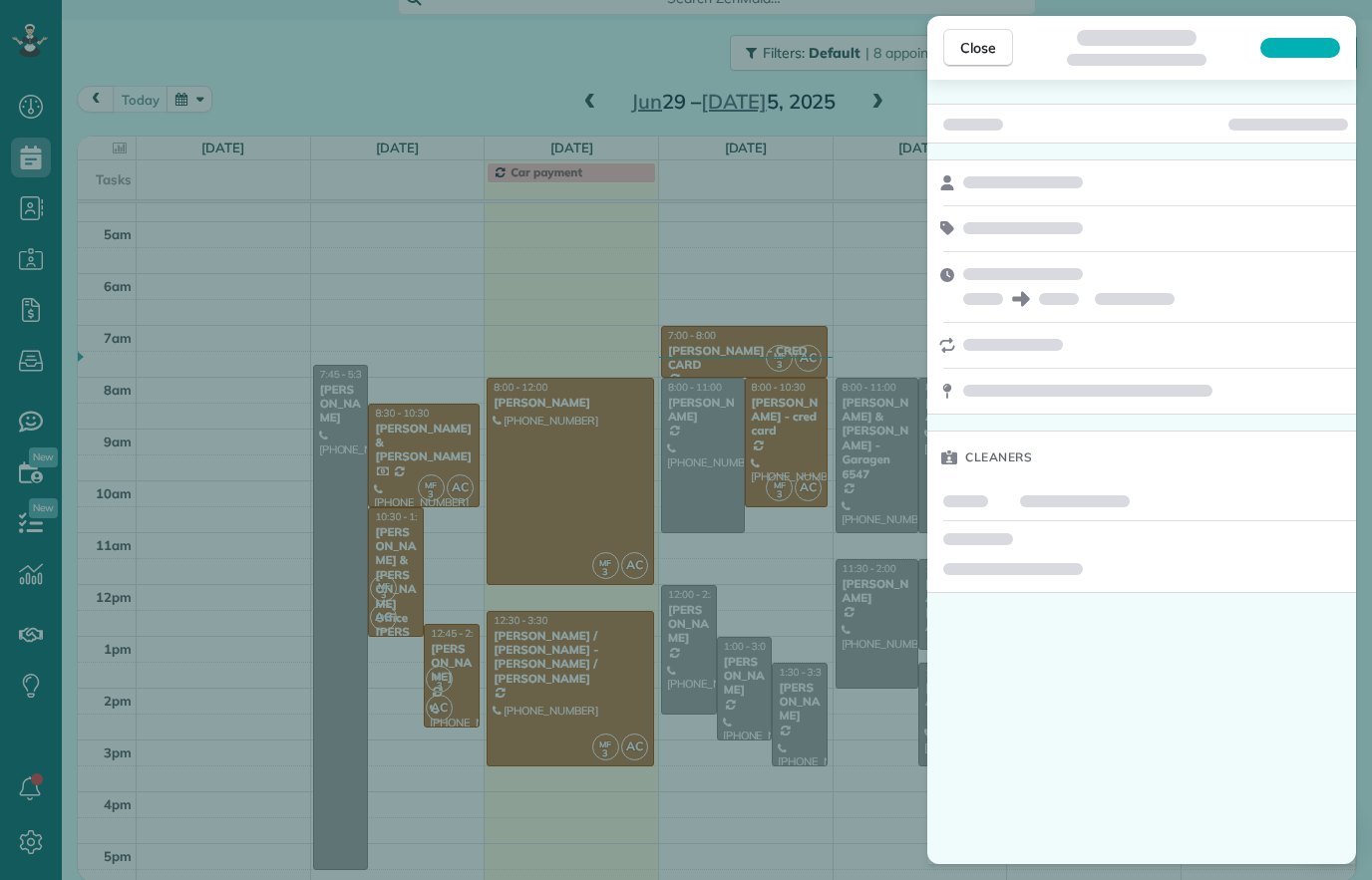 click on "Close   Cleaners" at bounding box center (686, 440) 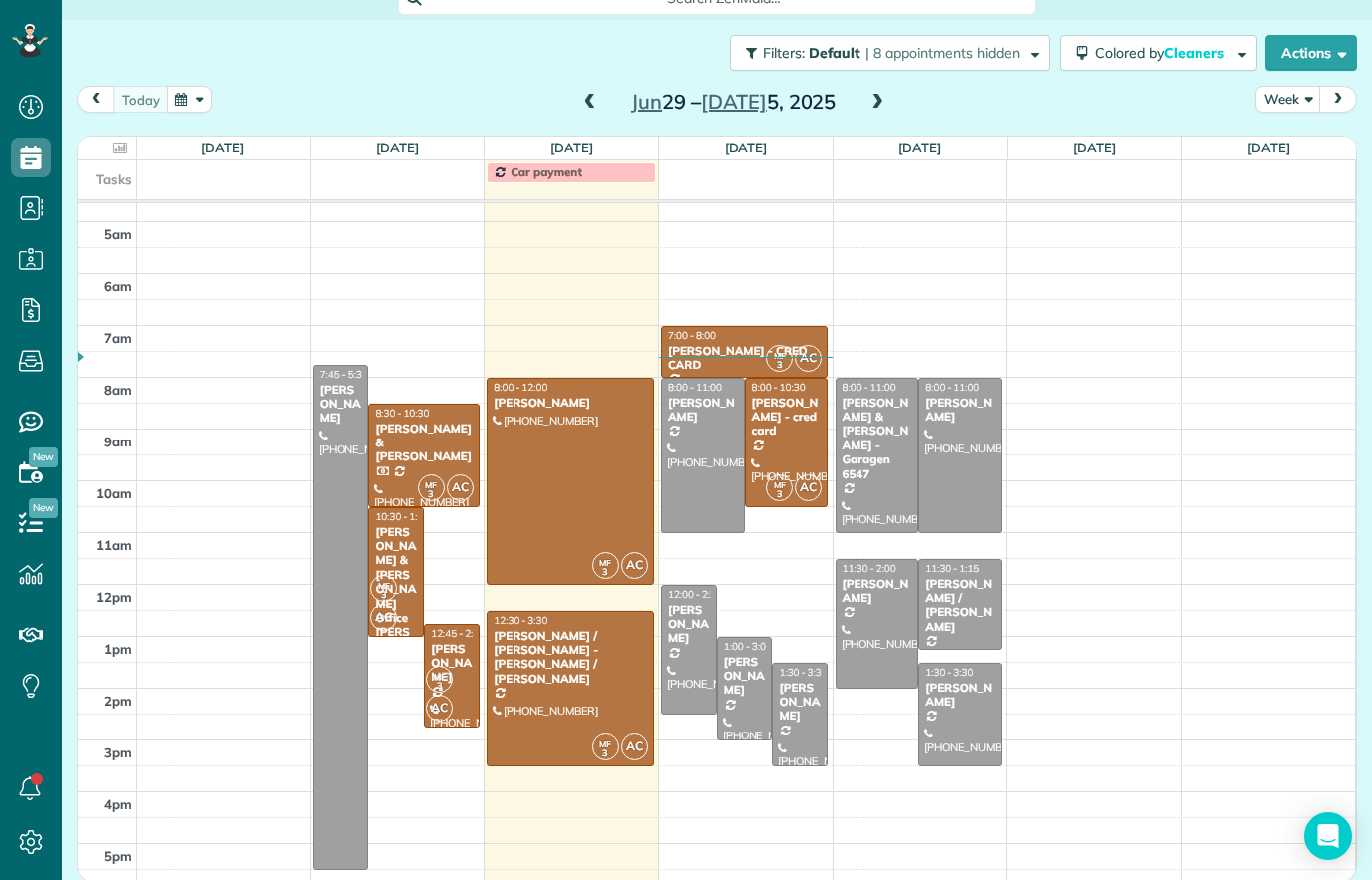 click at bounding box center [745, 689] 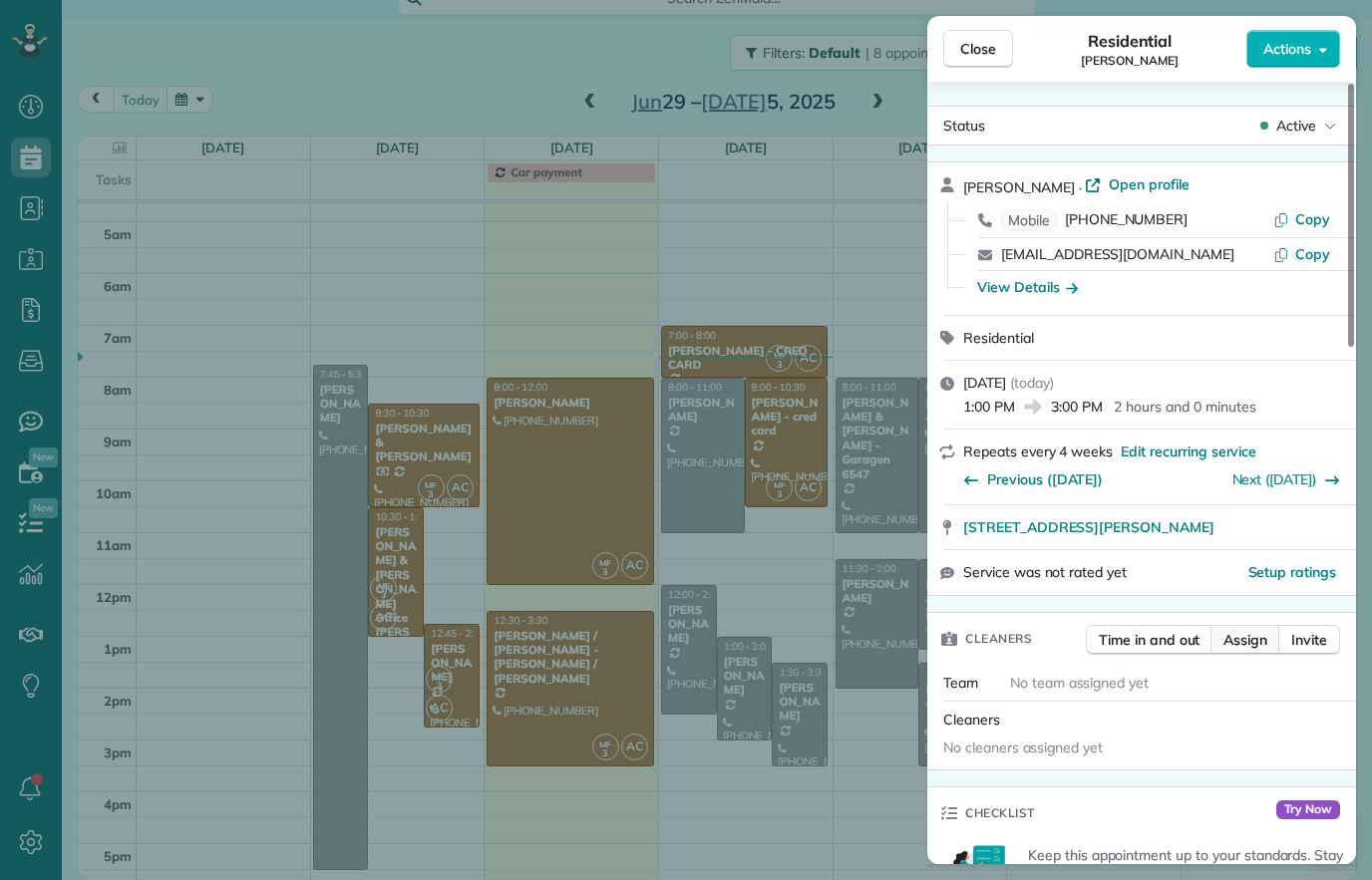 click on "Assign" at bounding box center [1245, 640] 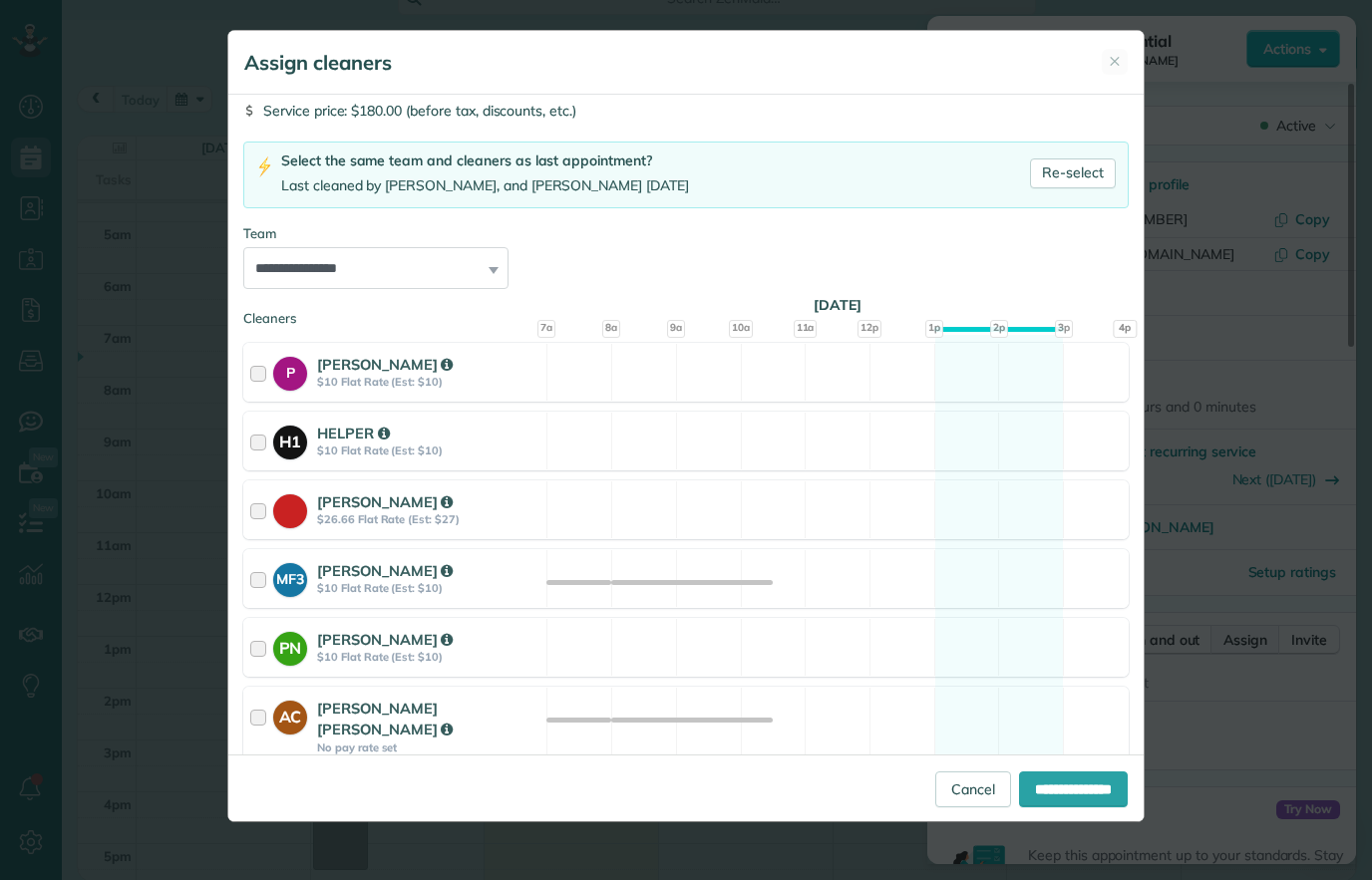 scroll, scrollTop: 90, scrollLeft: 0, axis: vertical 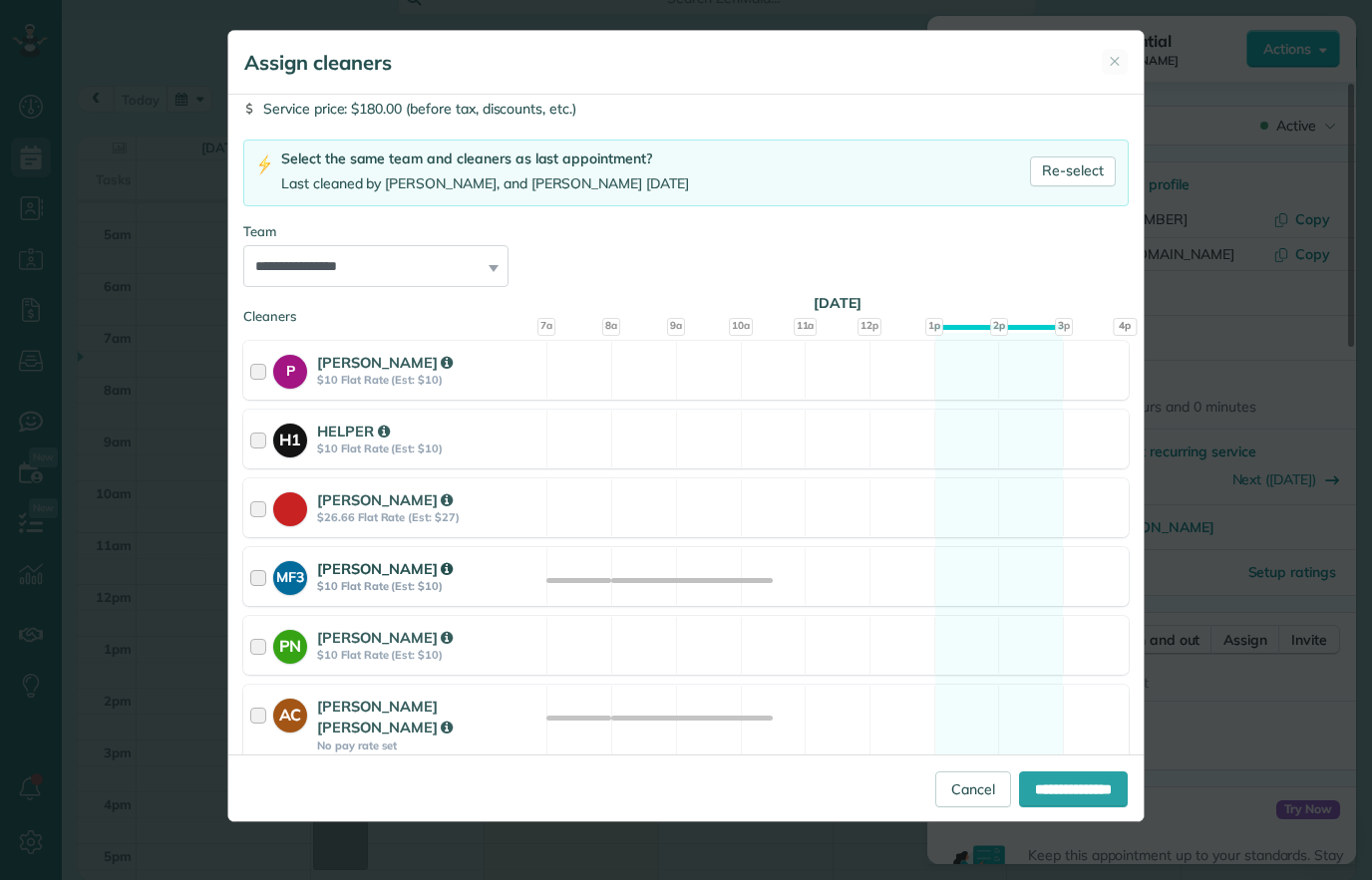 click on "[PERSON_NAME]" at bounding box center (385, 568) 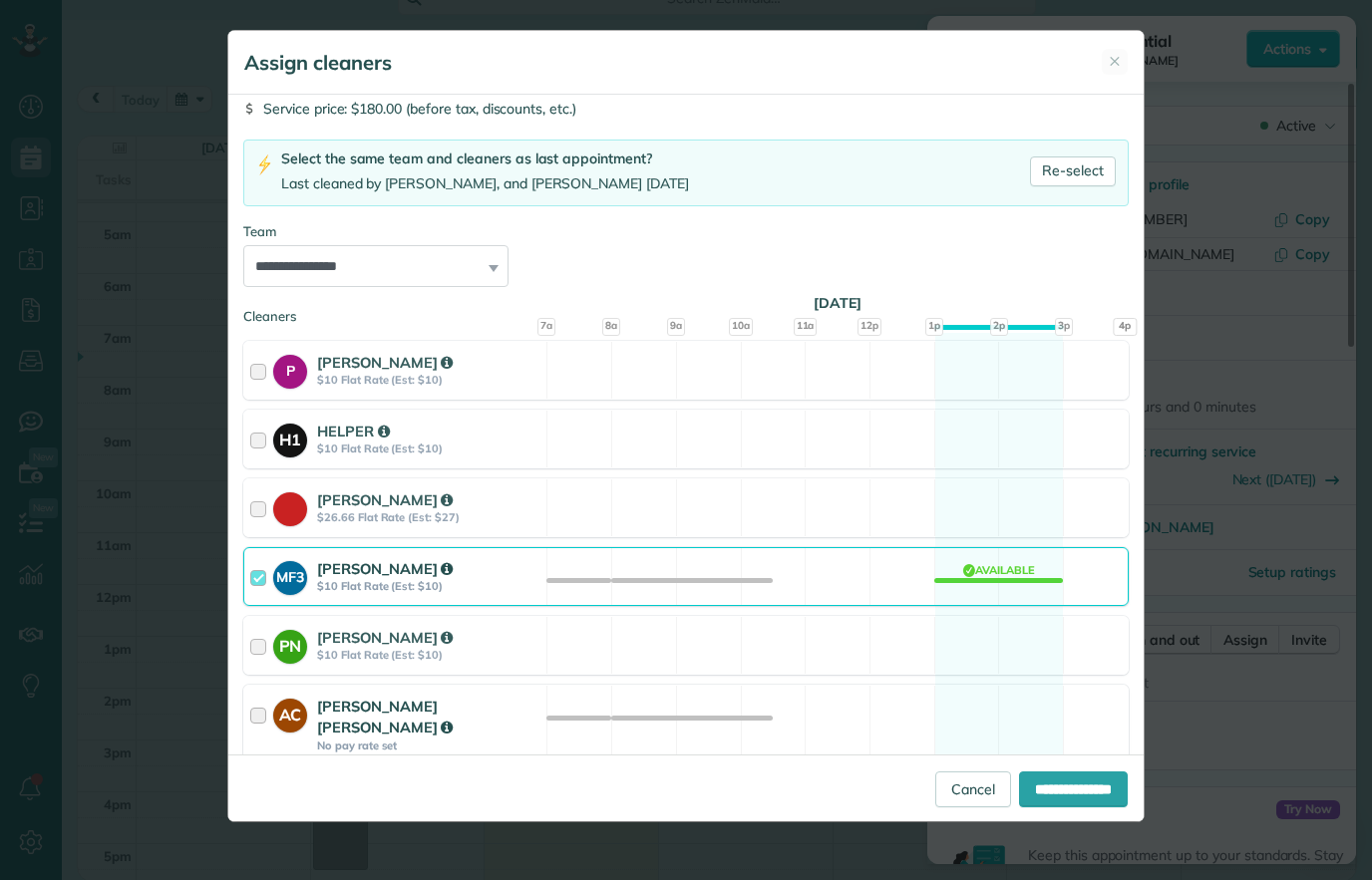 click on "No pay rate set" at bounding box center [429, 745] 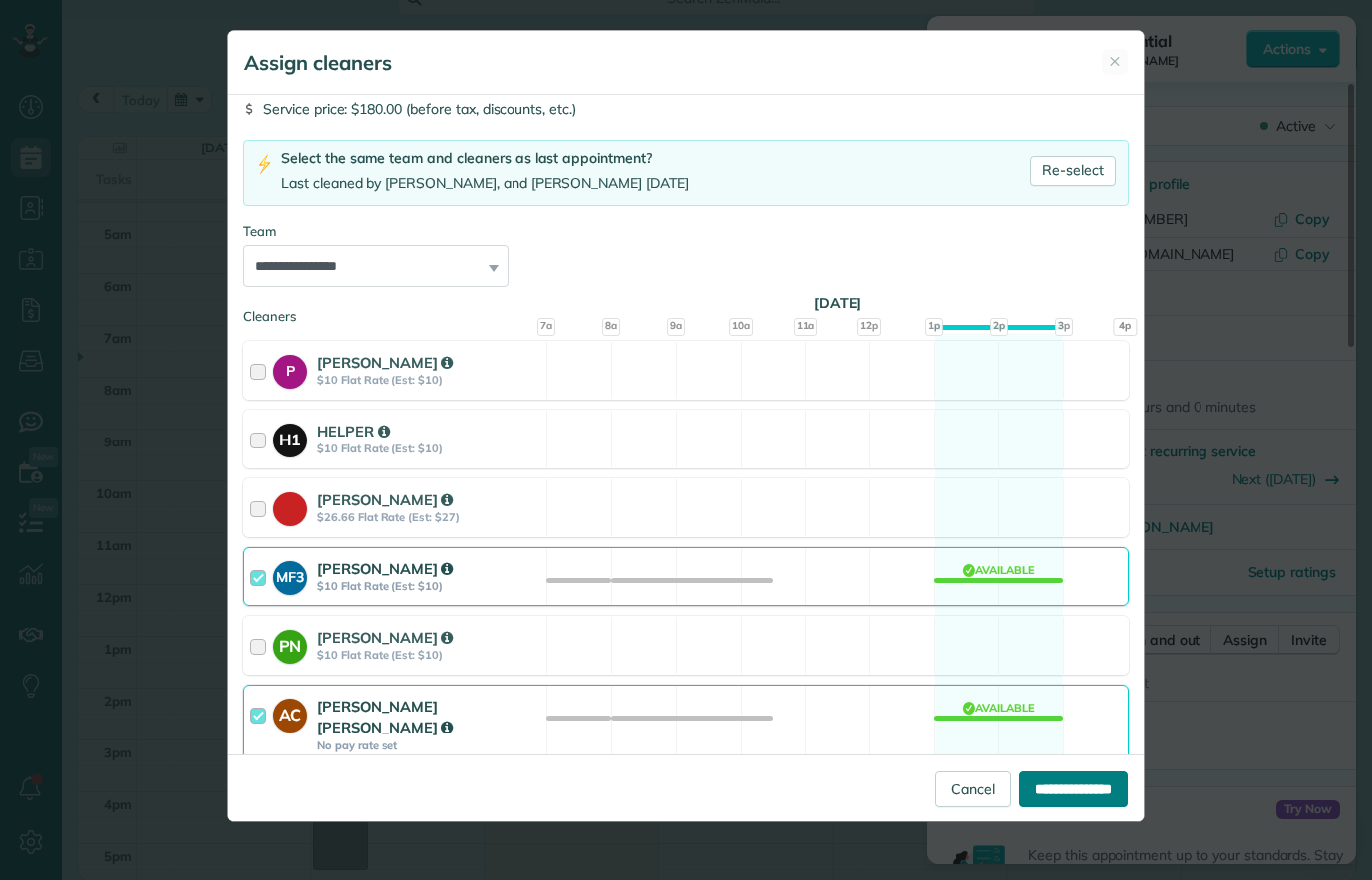 click on "**********" at bounding box center [1073, 789] 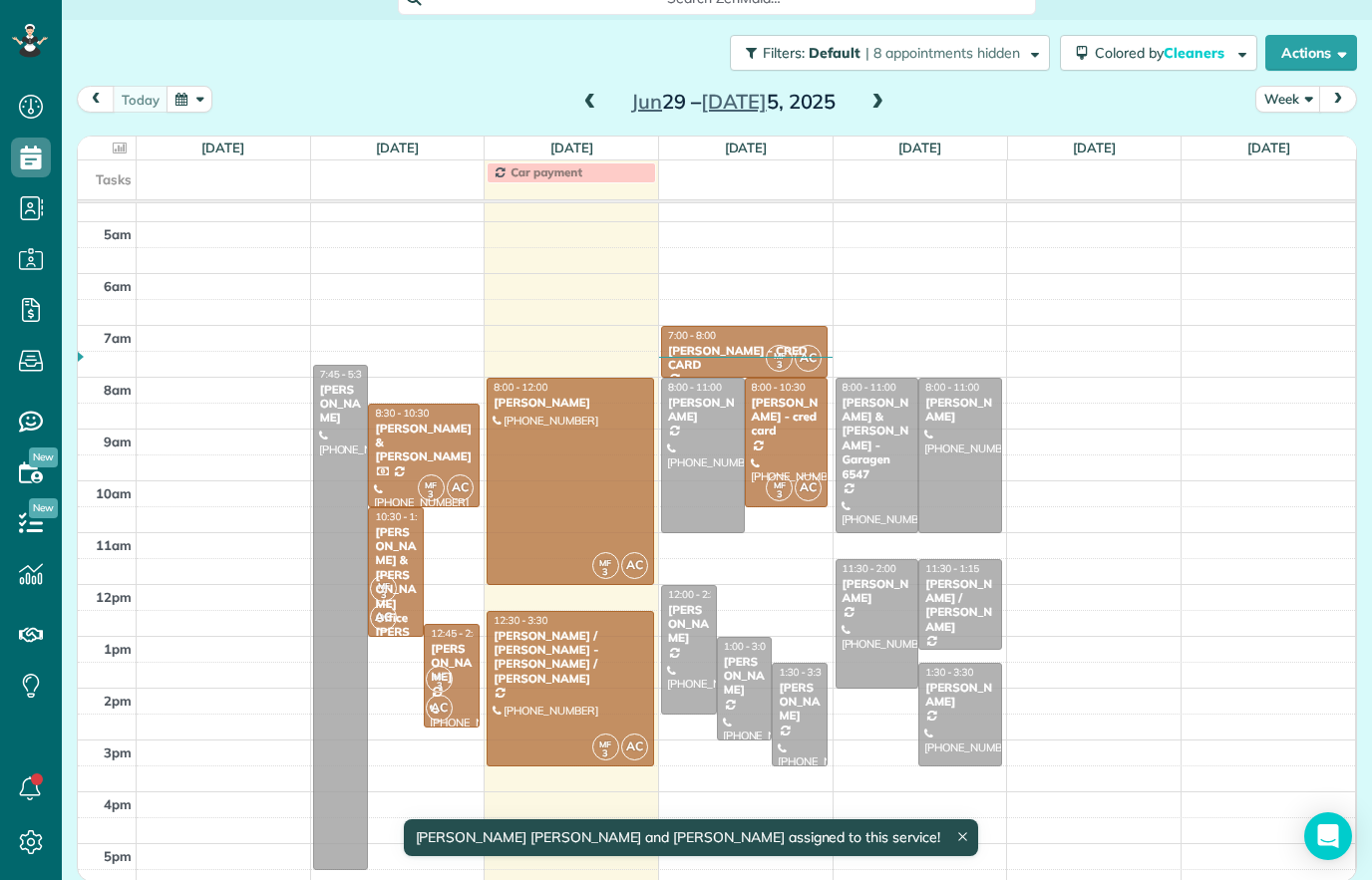 scroll, scrollTop: 137, scrollLeft: 0, axis: vertical 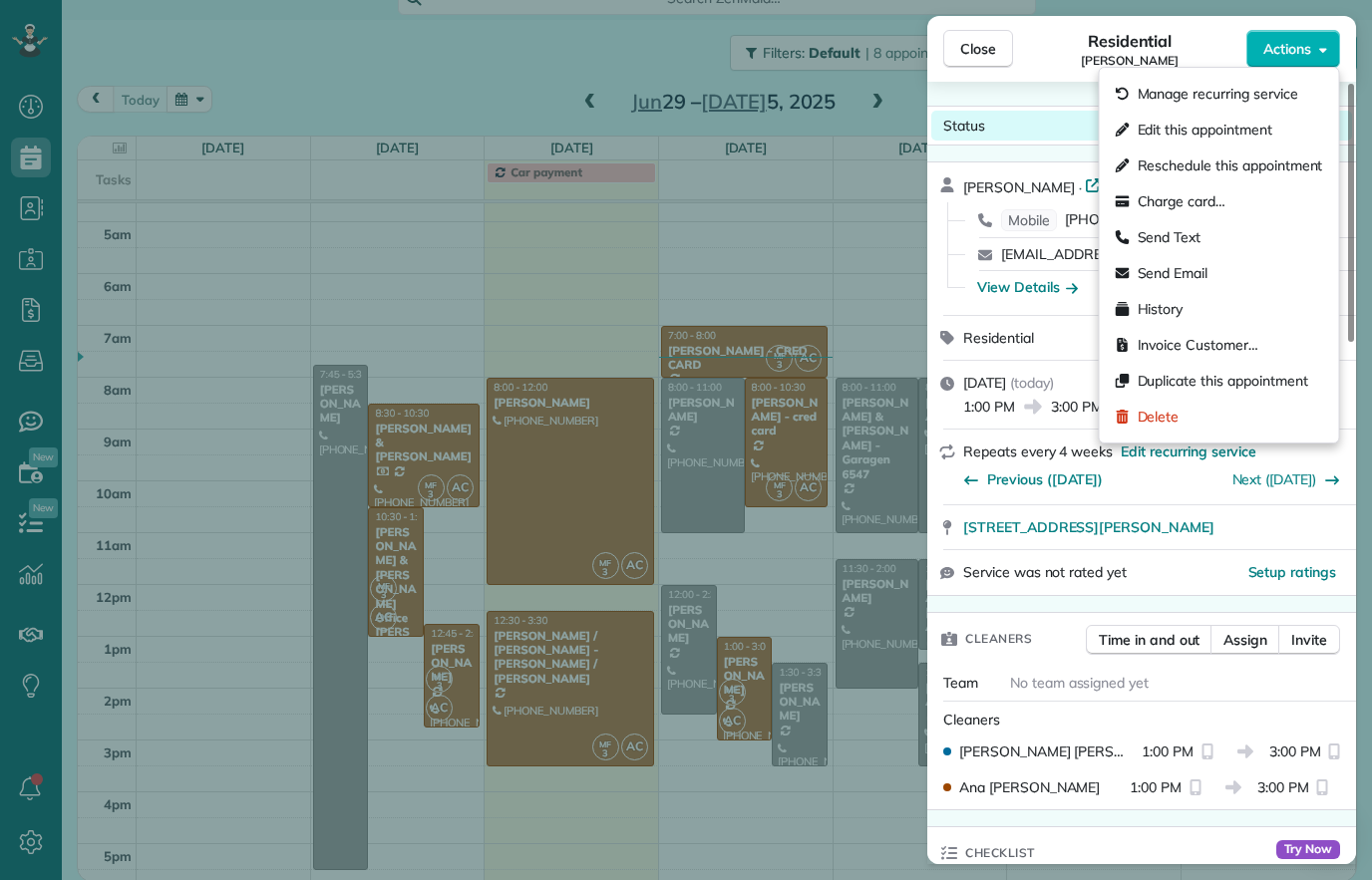click on "Status Active" at bounding box center [1142, 126] 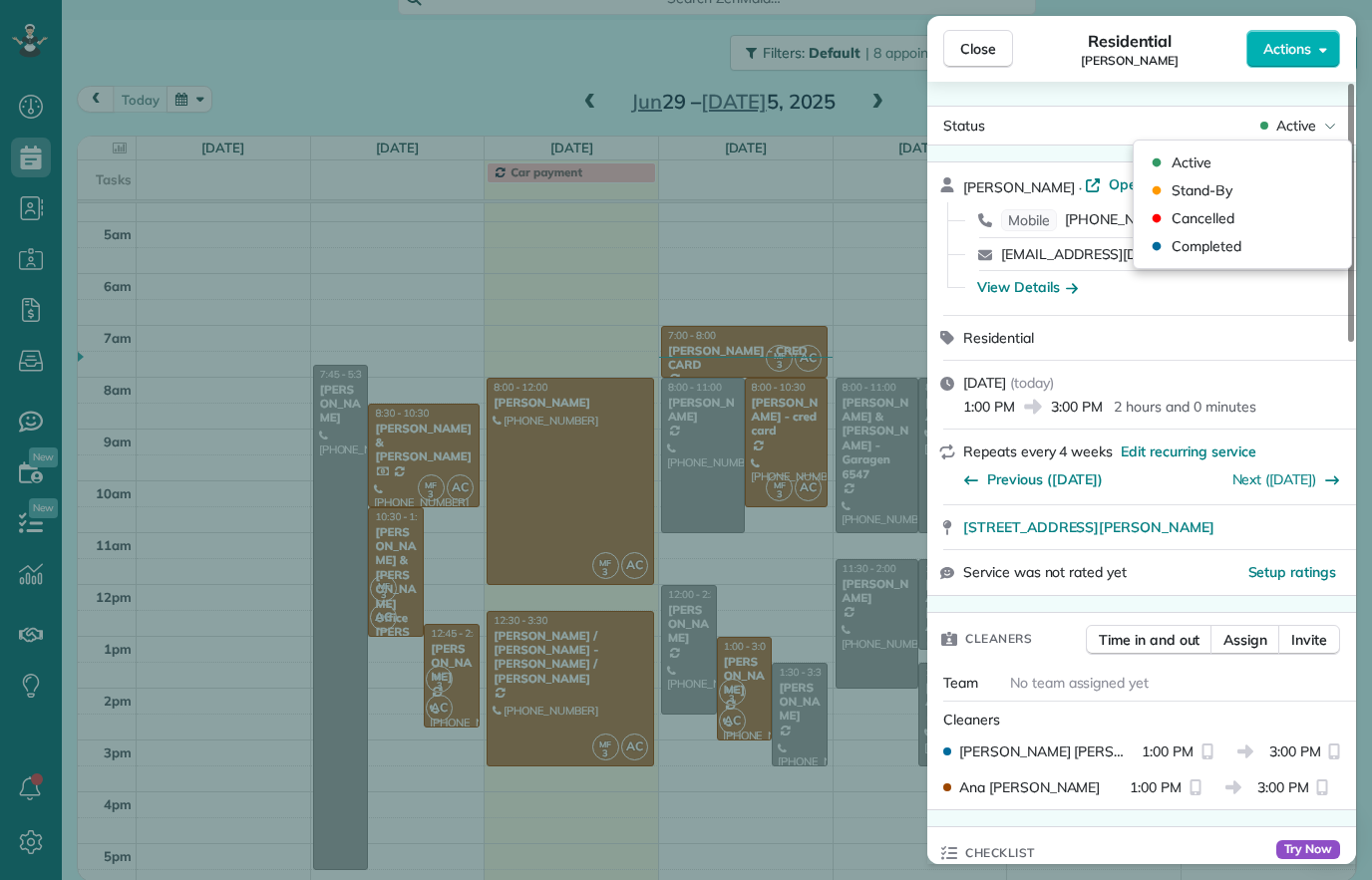 click on "Residential" at bounding box center [1154, 338] 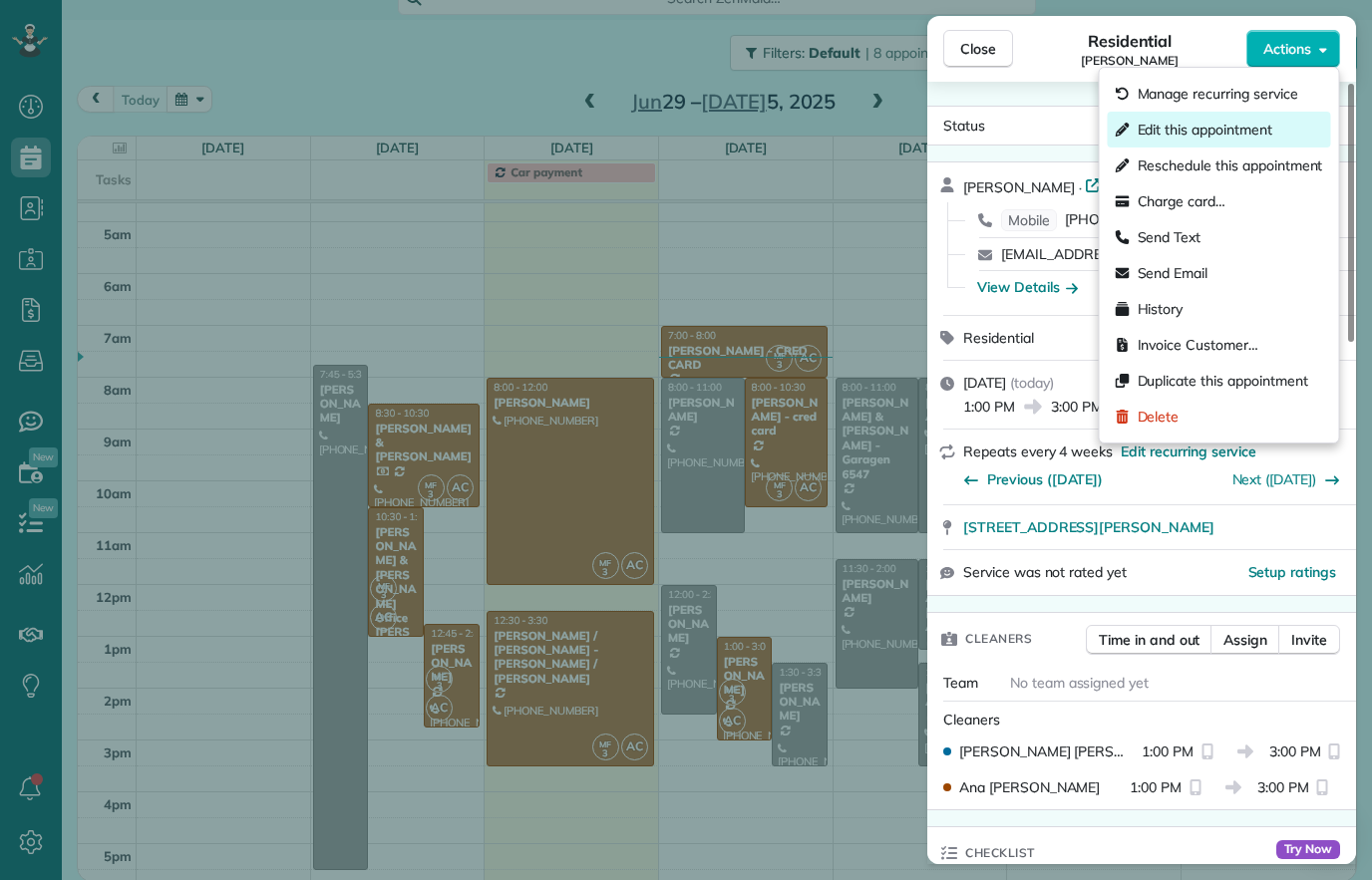 click on "Edit this appointment" at bounding box center (1204, 130) 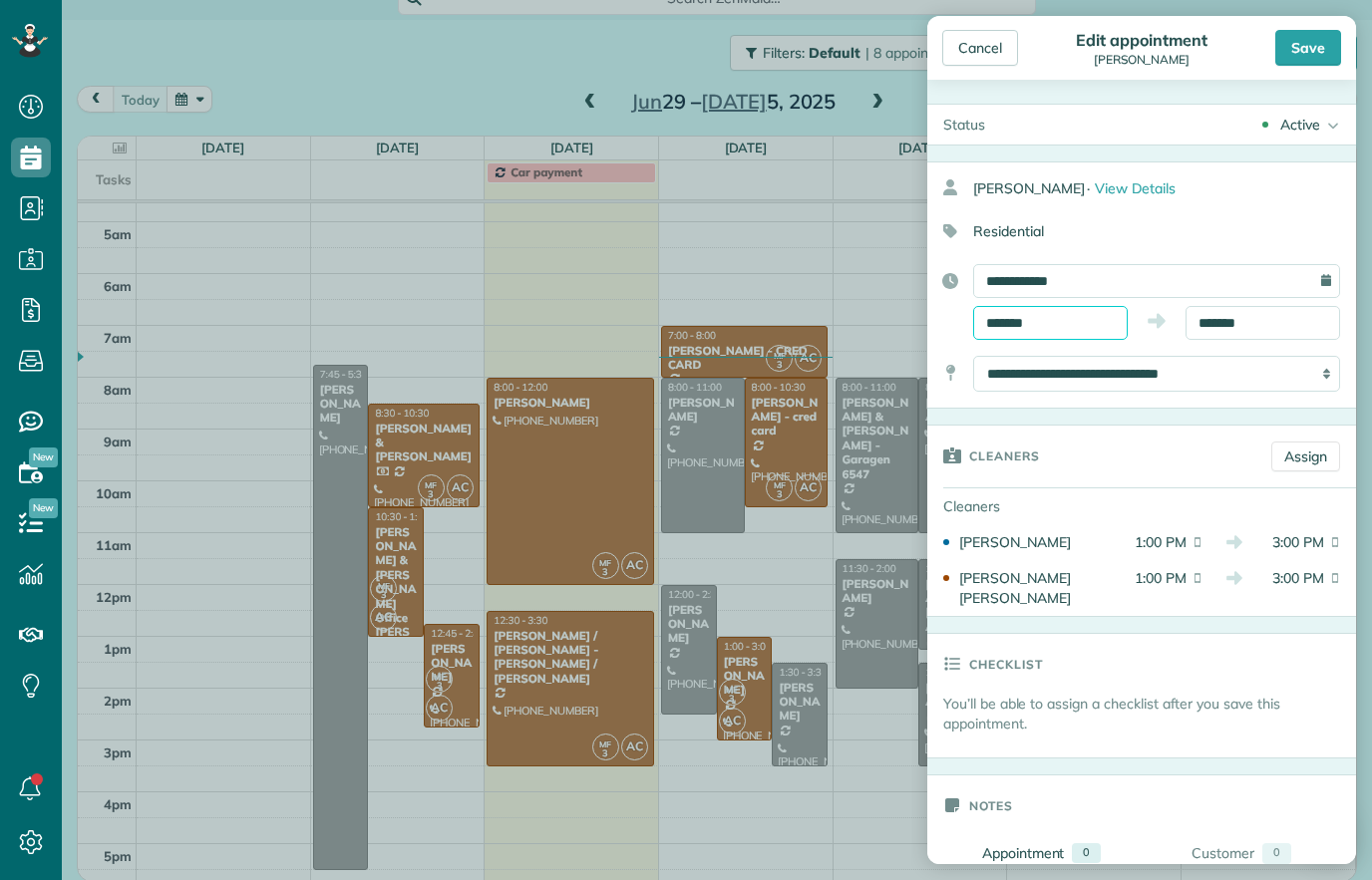 click on "*******" at bounding box center [1050, 323] 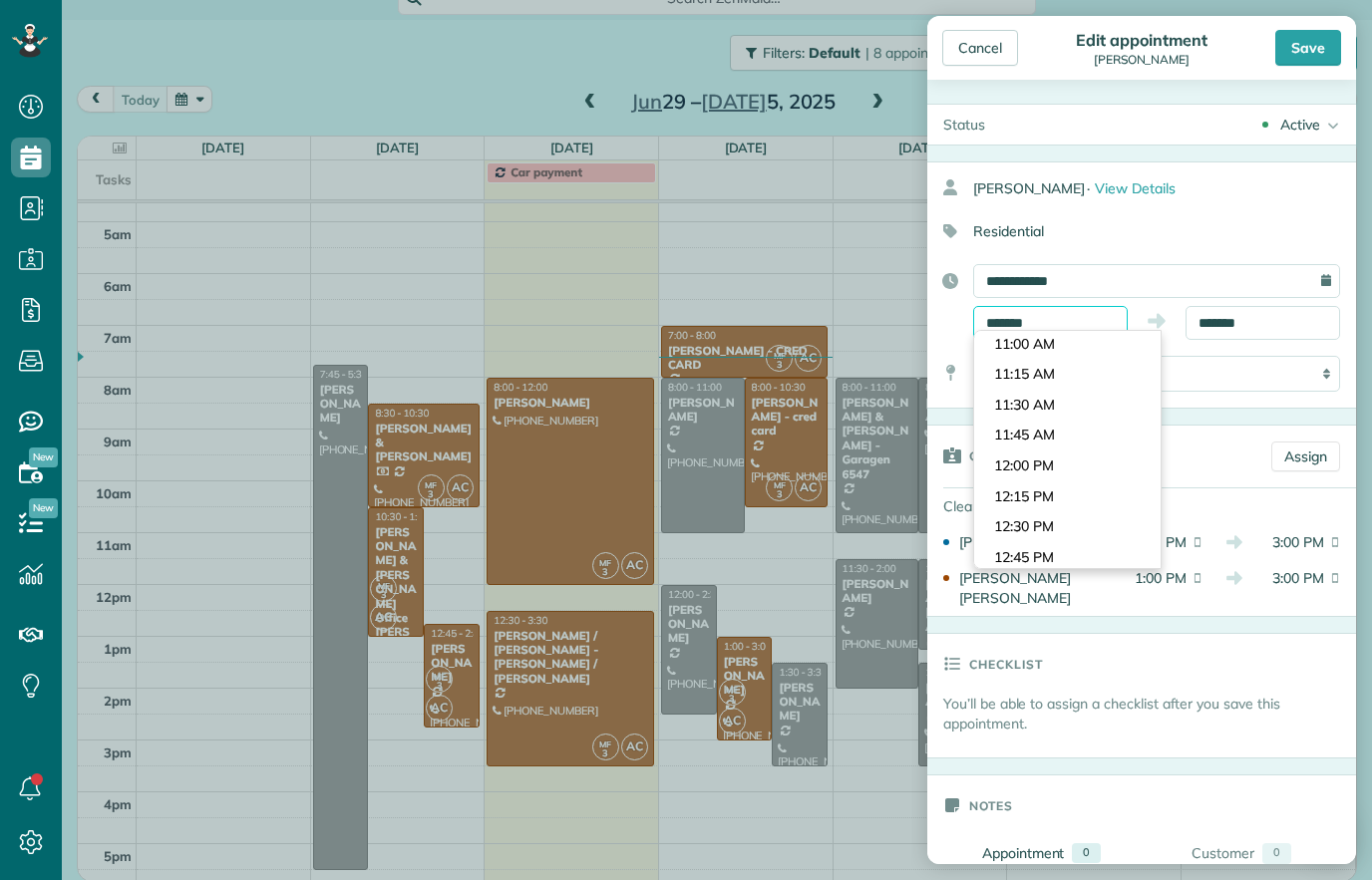 scroll, scrollTop: 1307, scrollLeft: 0, axis: vertical 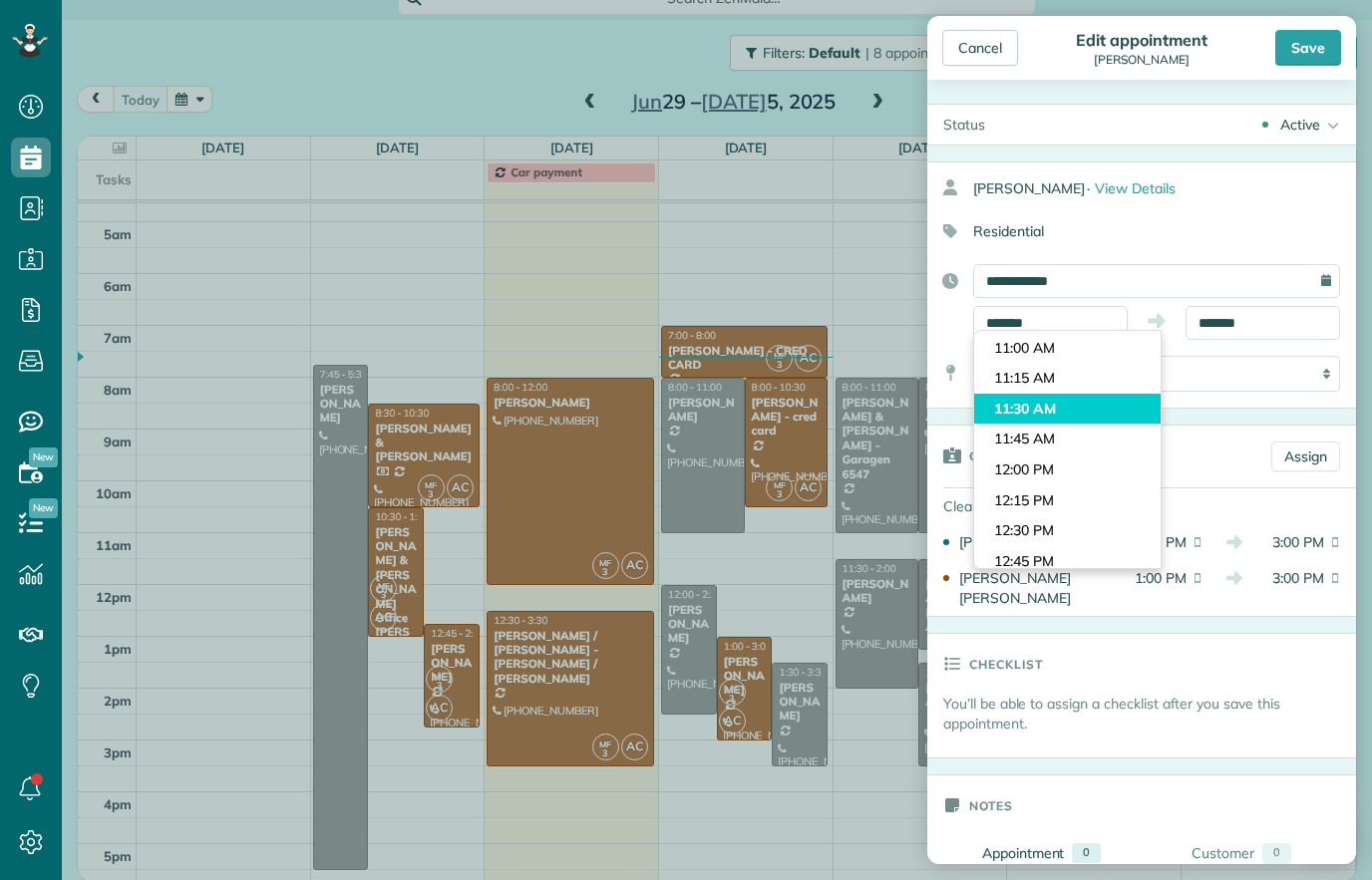 click on "Dashboard
Scheduling
Calendar View
List View
Dispatch View - Weekly scheduling (Beta)" at bounding box center (686, 440) 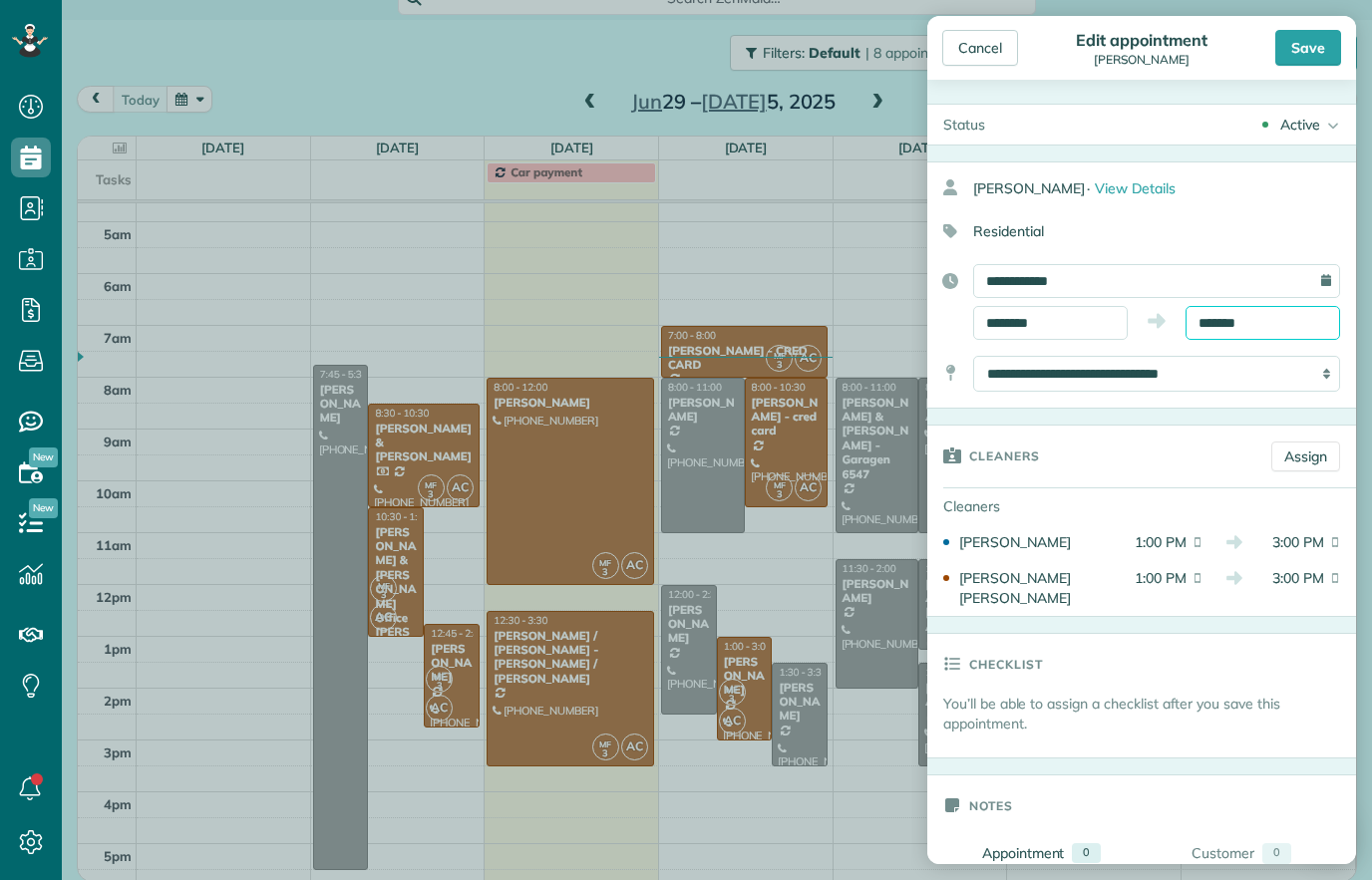 click on "*******" at bounding box center (1262, 323) 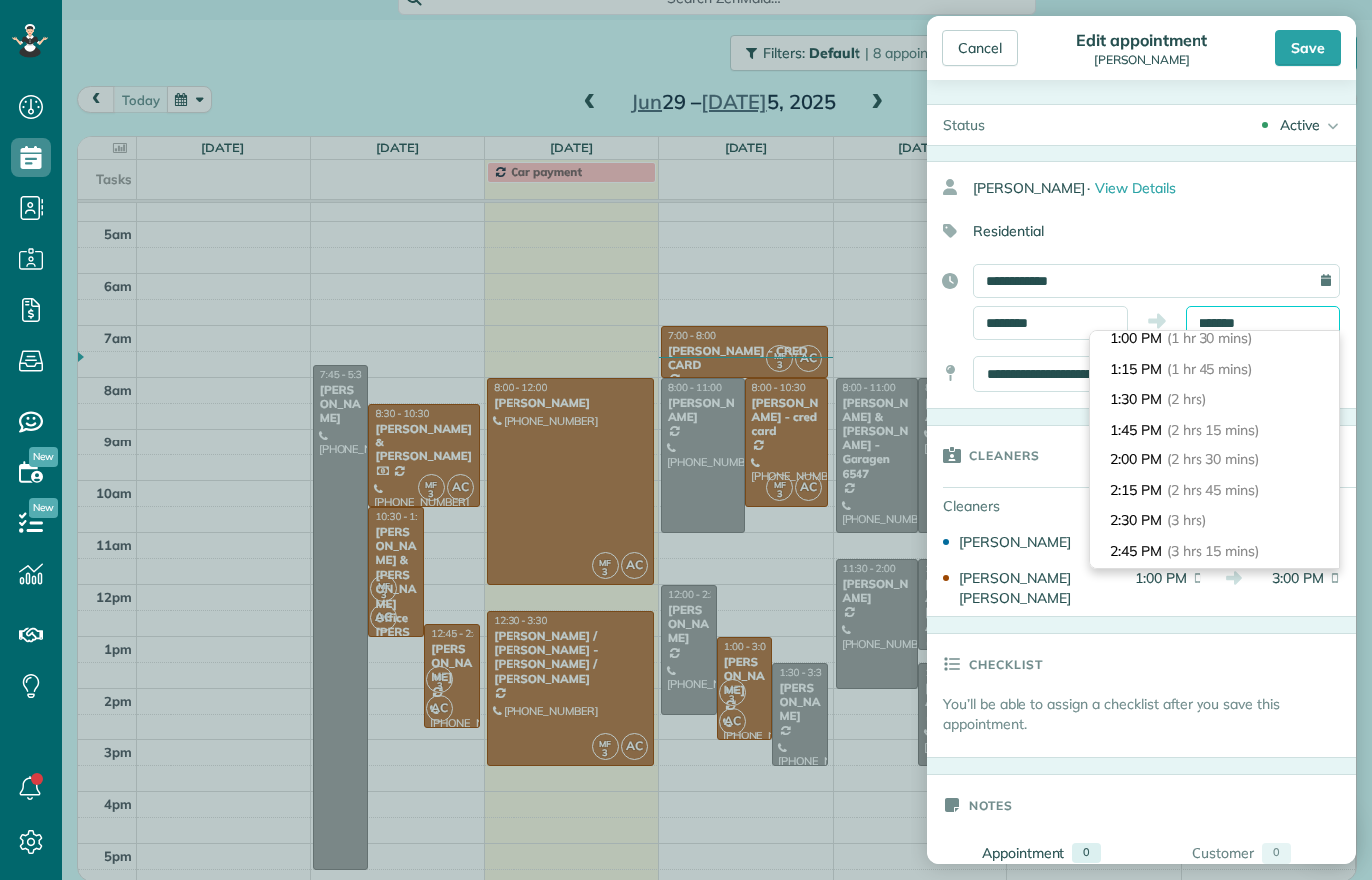 scroll, scrollTop: 189, scrollLeft: 0, axis: vertical 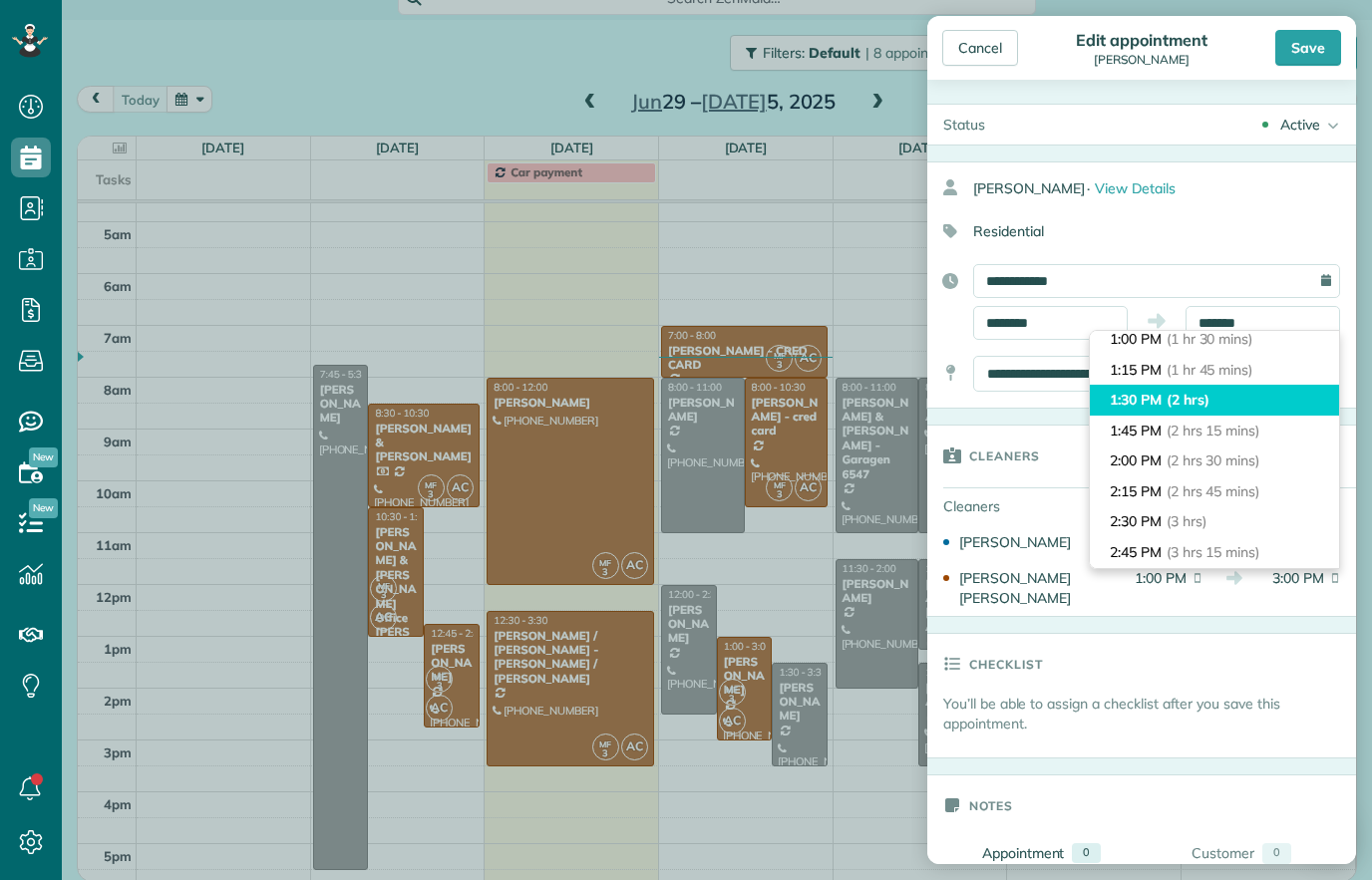 click on "1:30 PM  (2 hrs)" at bounding box center (1214, 400) 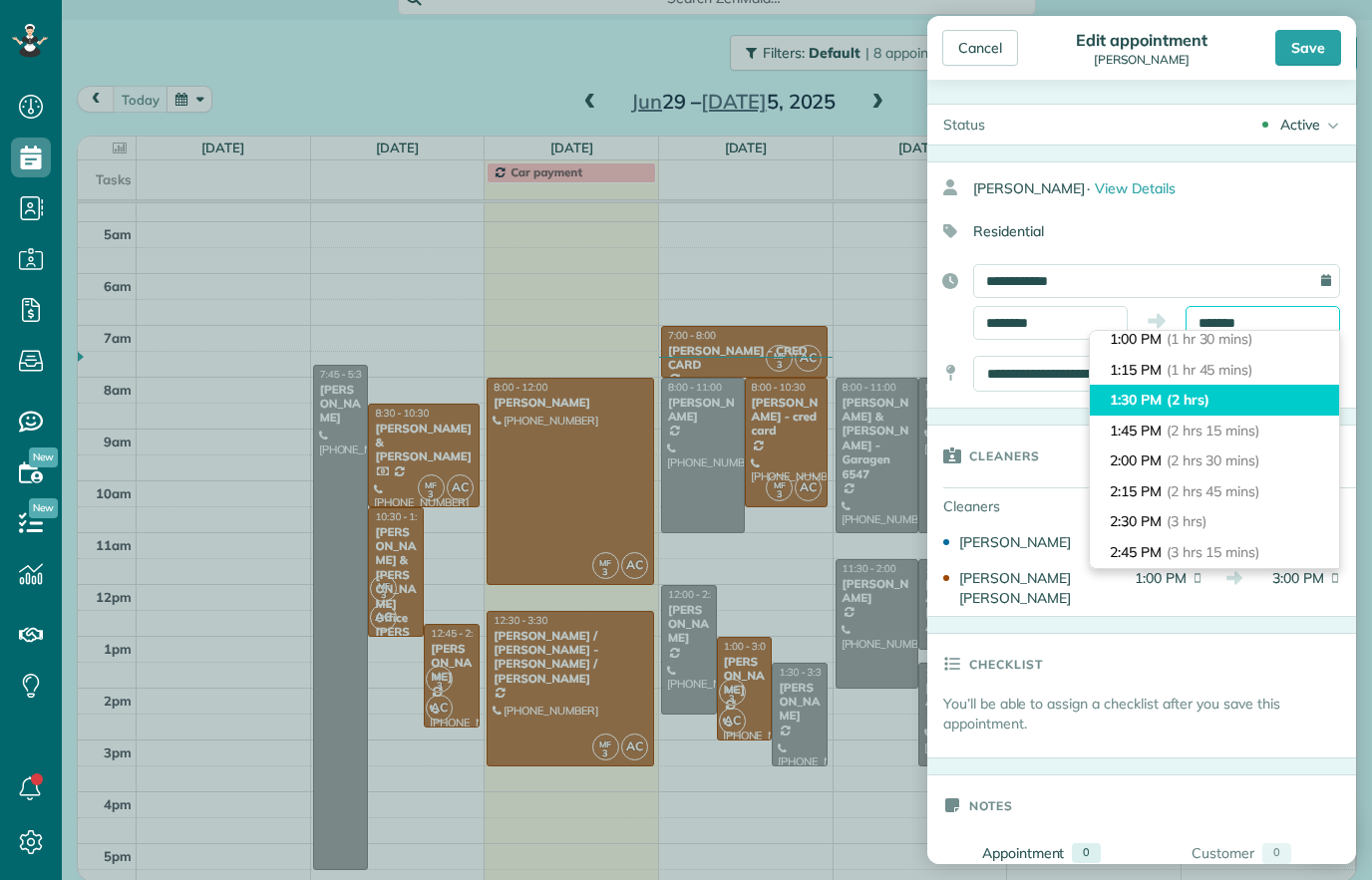 type on "*******" 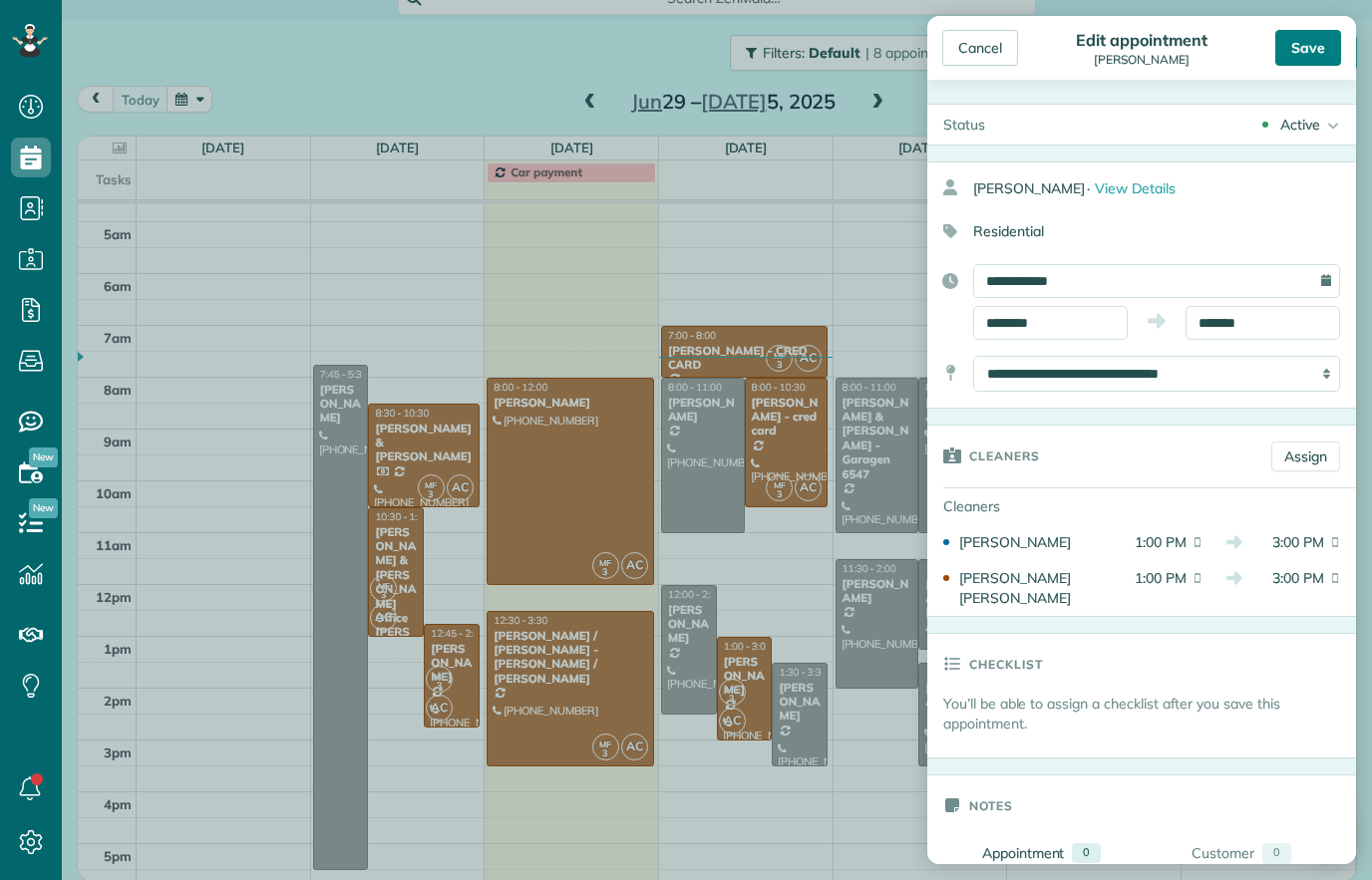 click on "Save" at bounding box center [1308, 48] 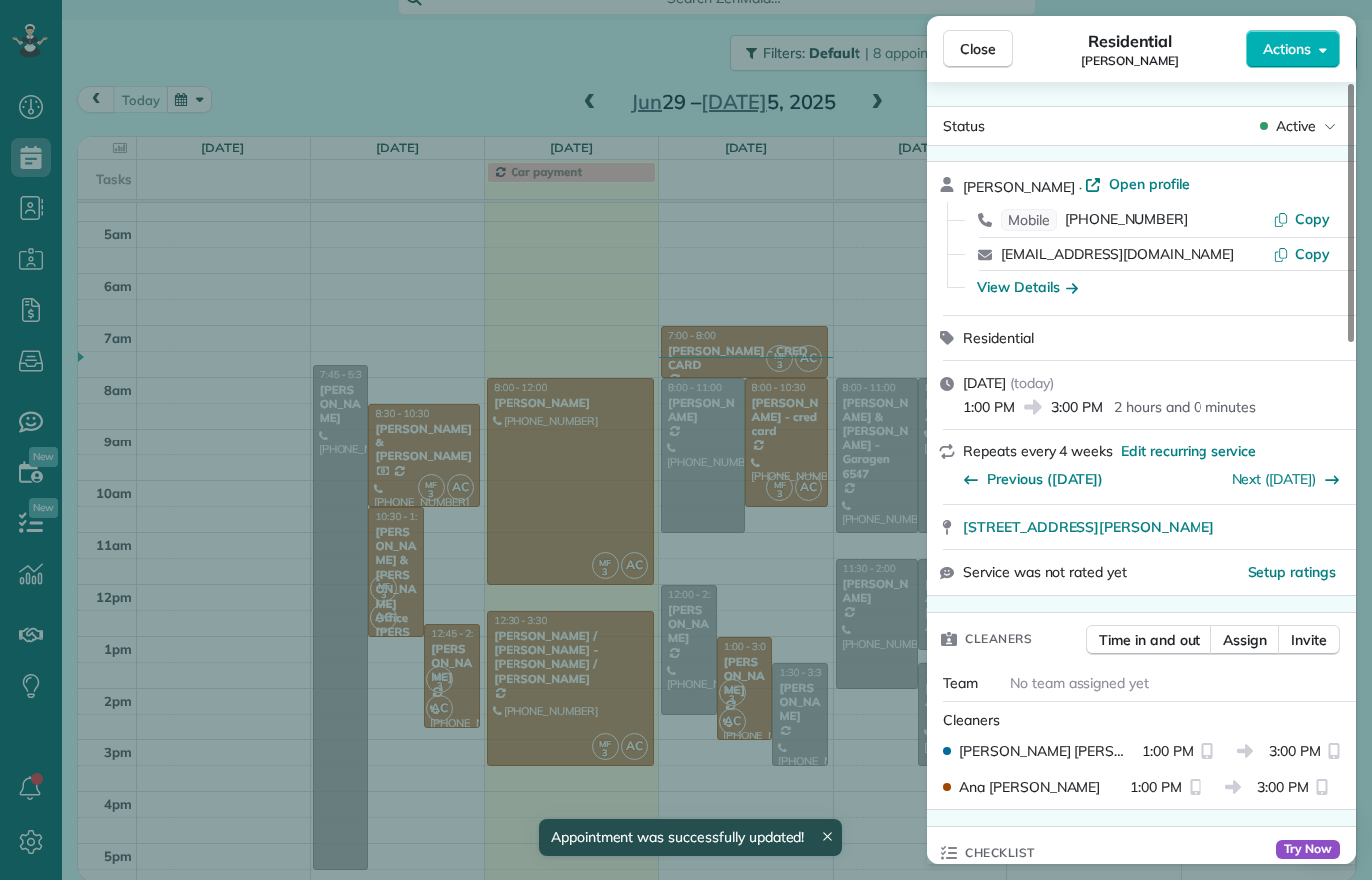 scroll, scrollTop: 137, scrollLeft: 0, axis: vertical 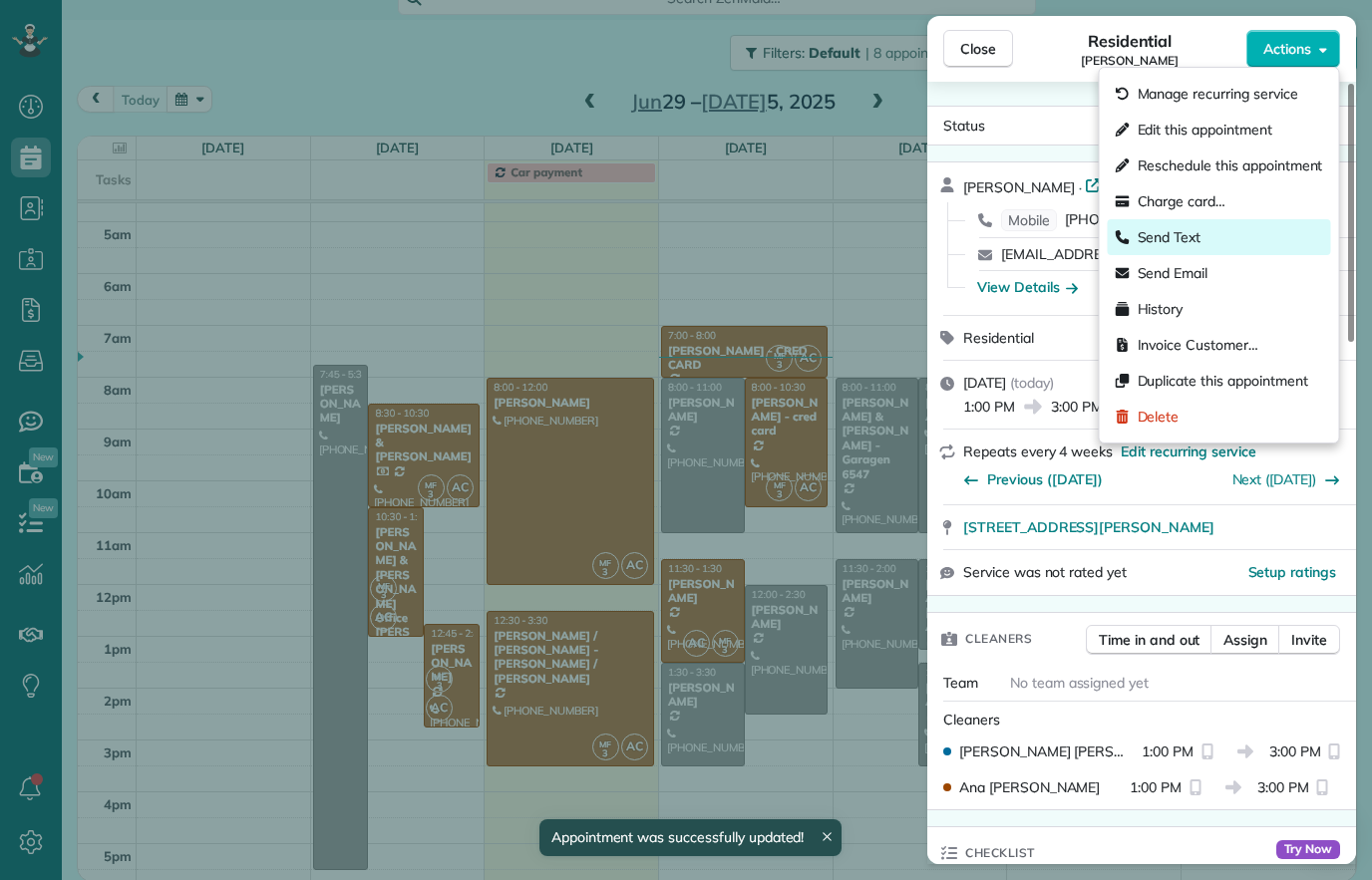 click on "Send Text" at bounding box center (1219, 237) 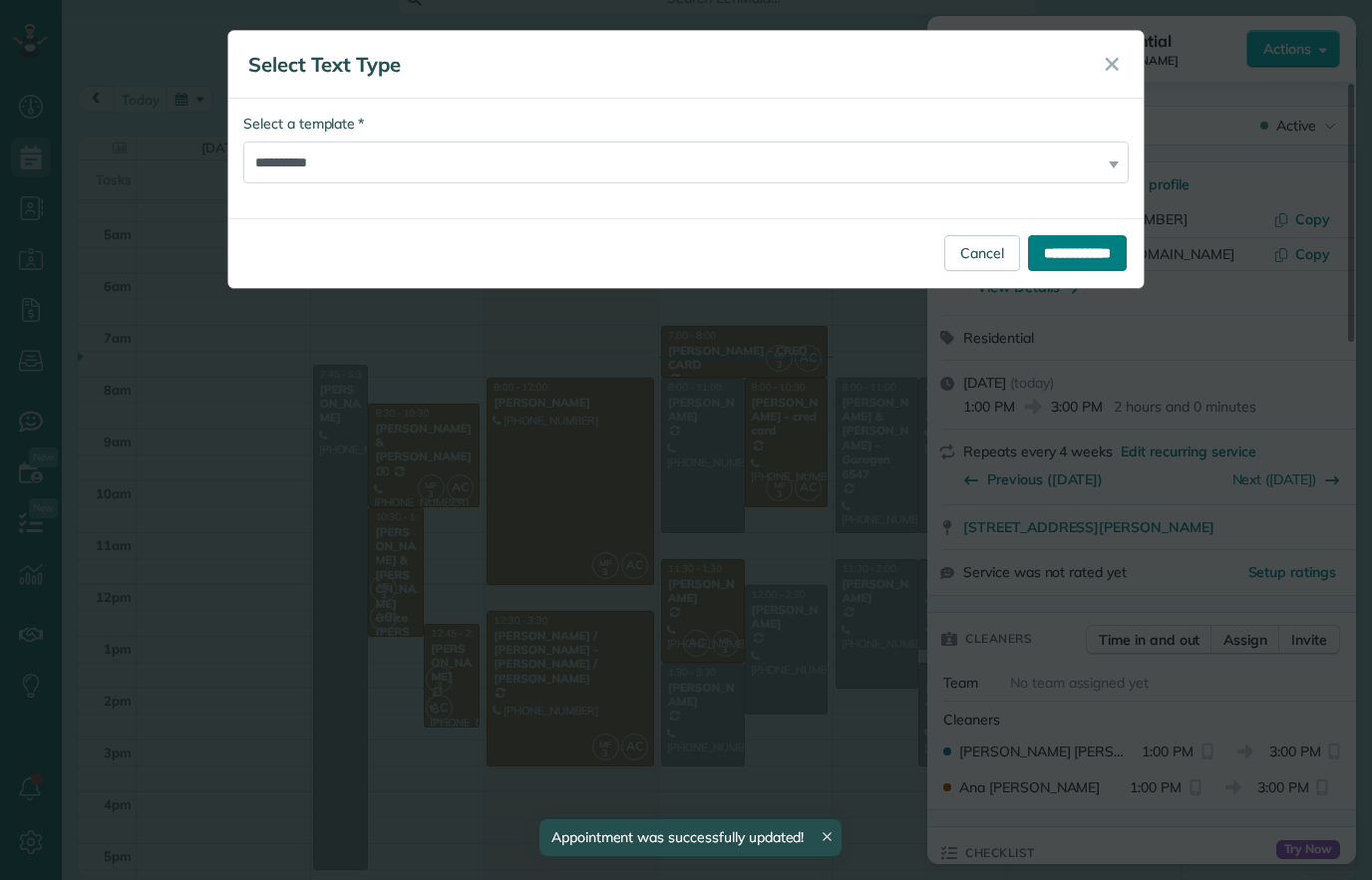 click on "**********" at bounding box center [1077, 253] 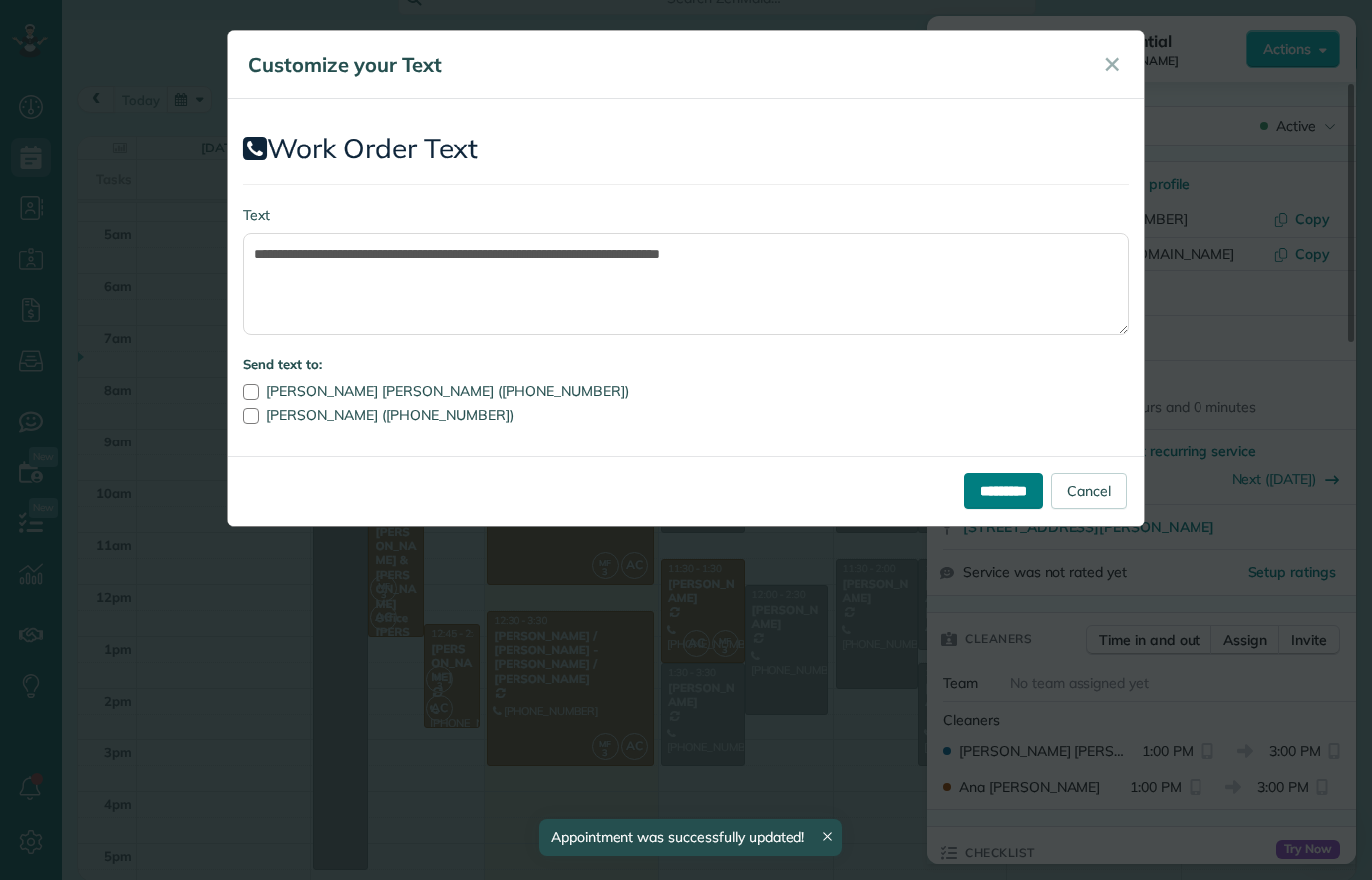 click on "*********" at bounding box center [1003, 491] 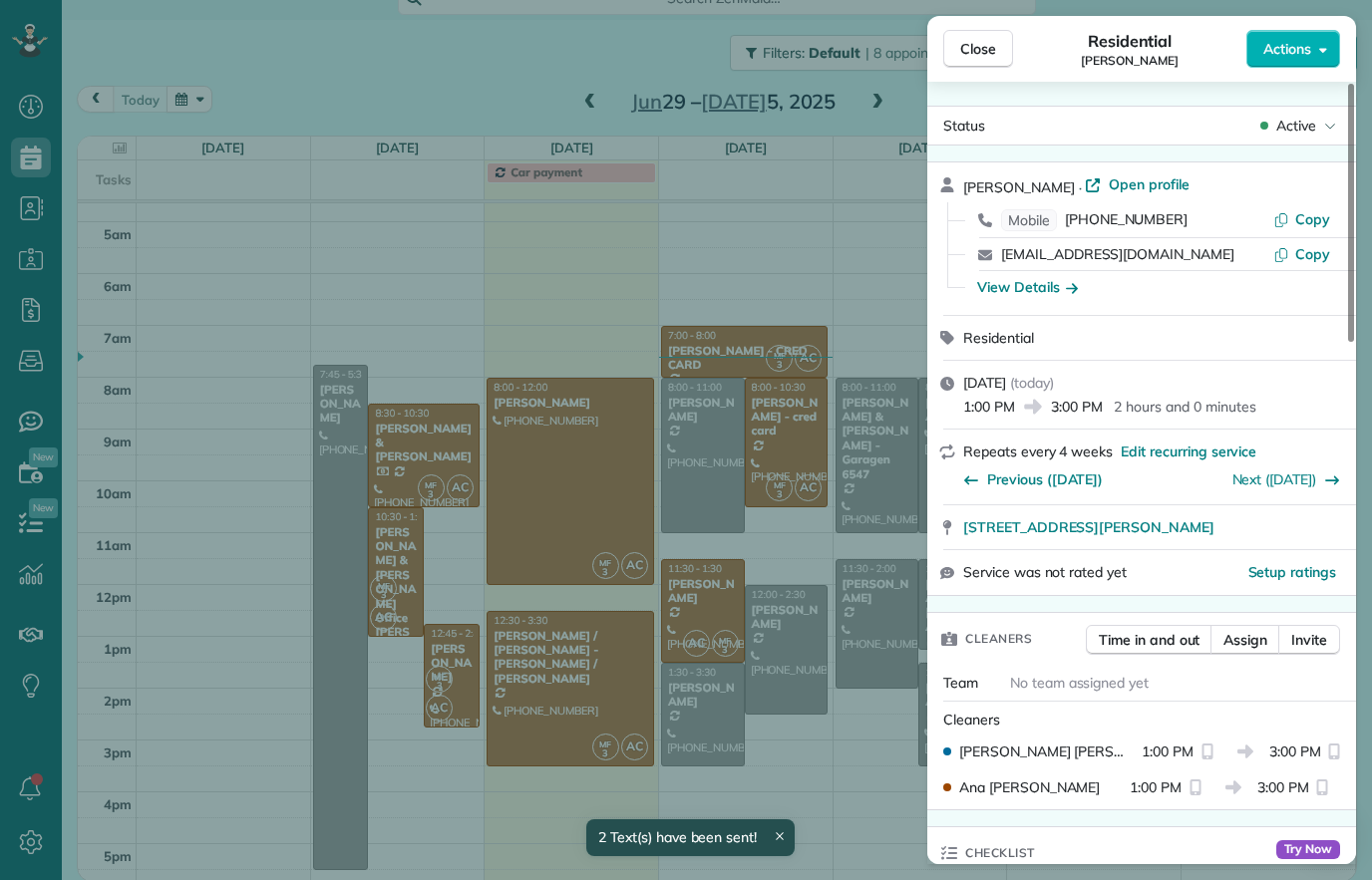 scroll, scrollTop: 137, scrollLeft: 0, axis: vertical 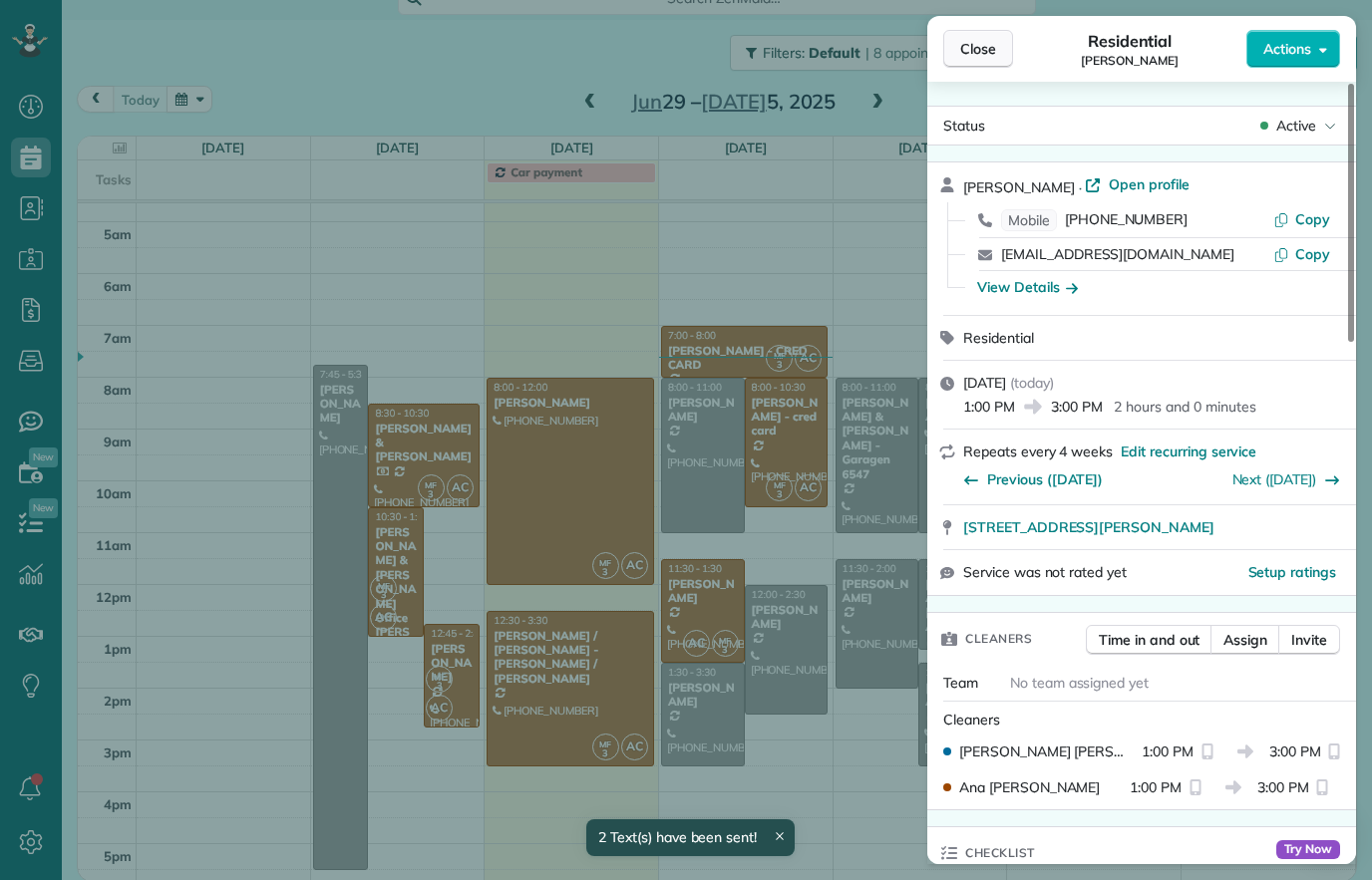 click on "Close" at bounding box center [978, 49] 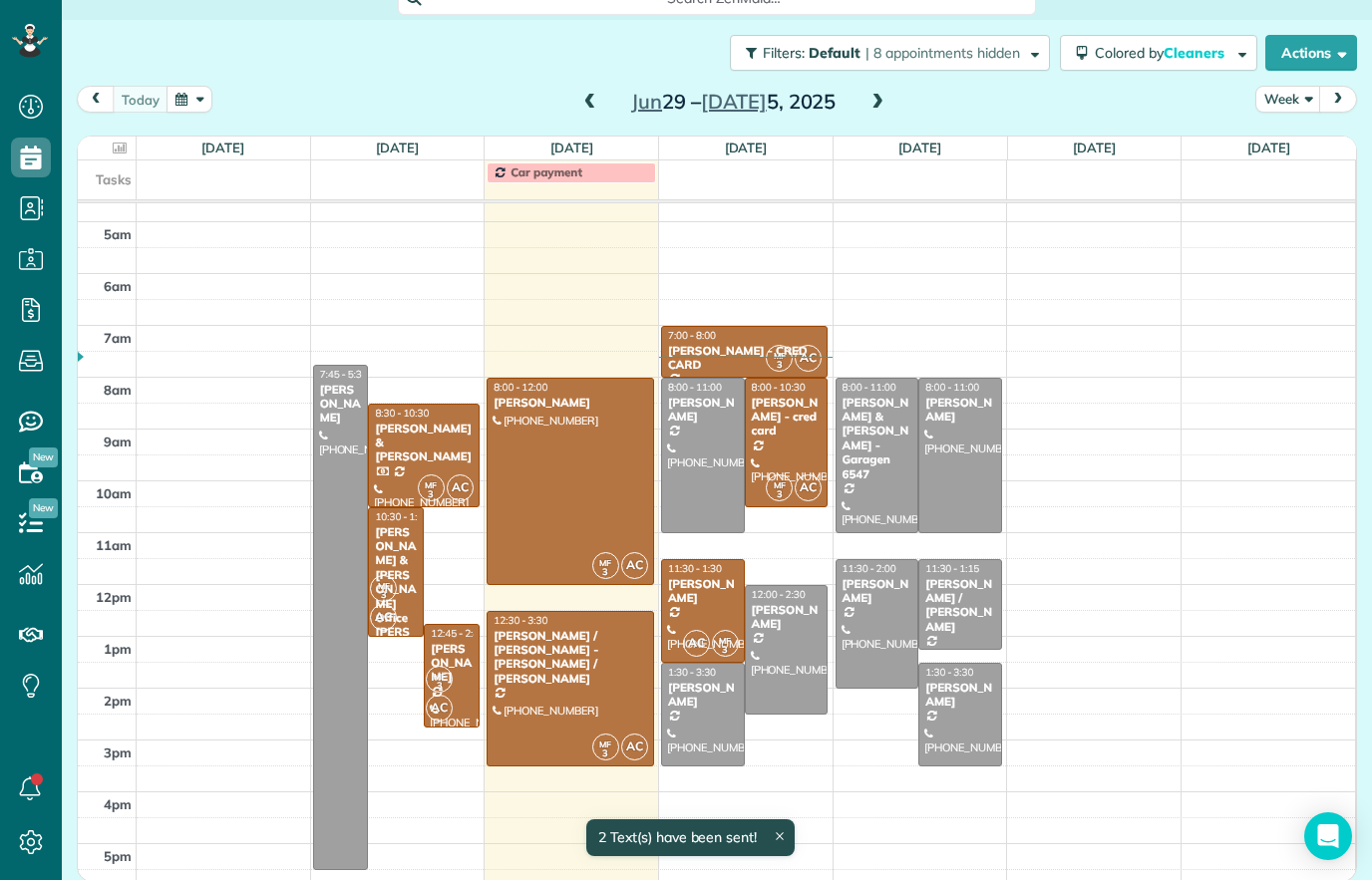 click at bounding box center (703, 715) 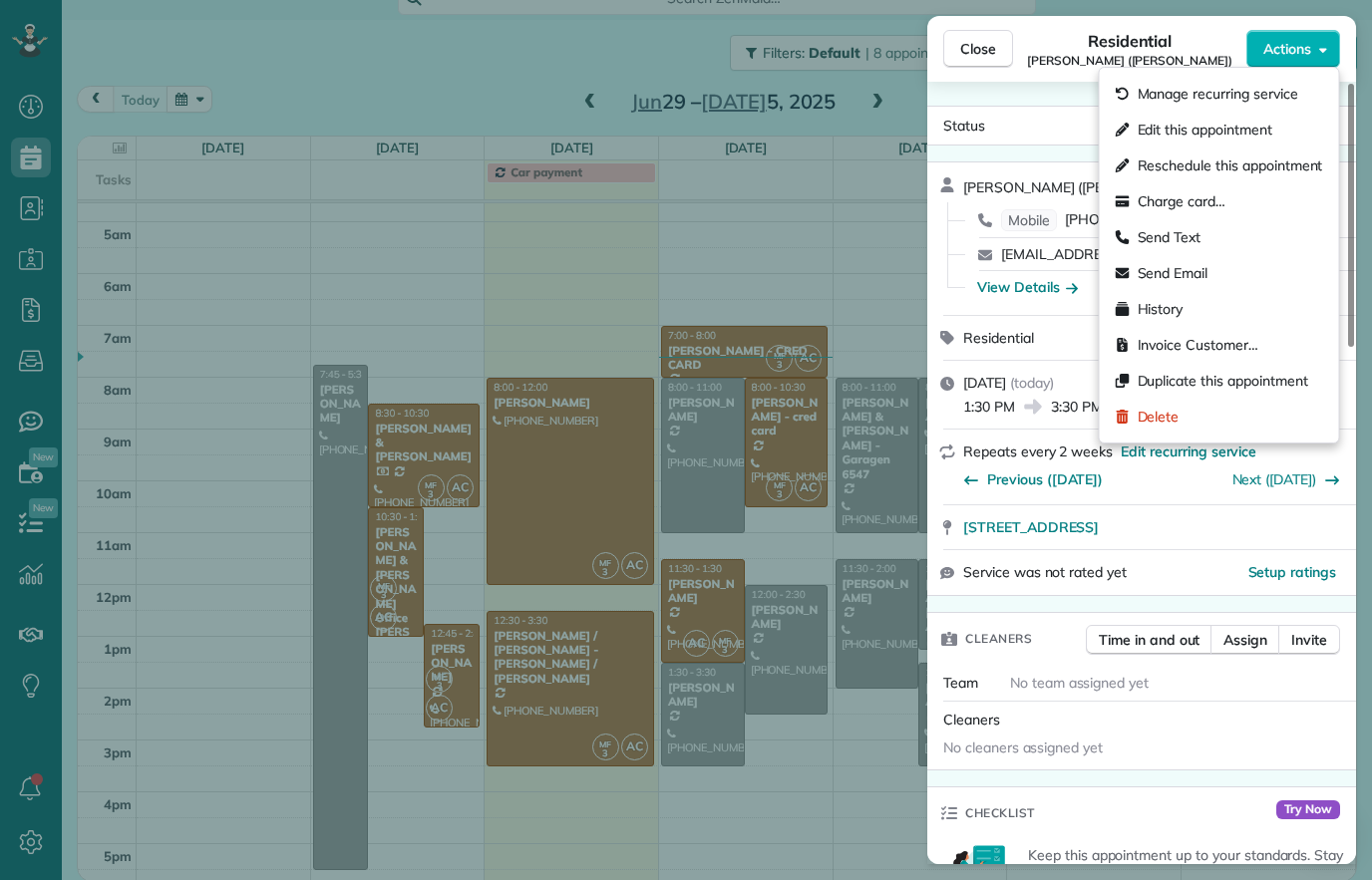 click on "[PERSON_NAME] ([PERSON_NAME])" at bounding box center (1080, 187) 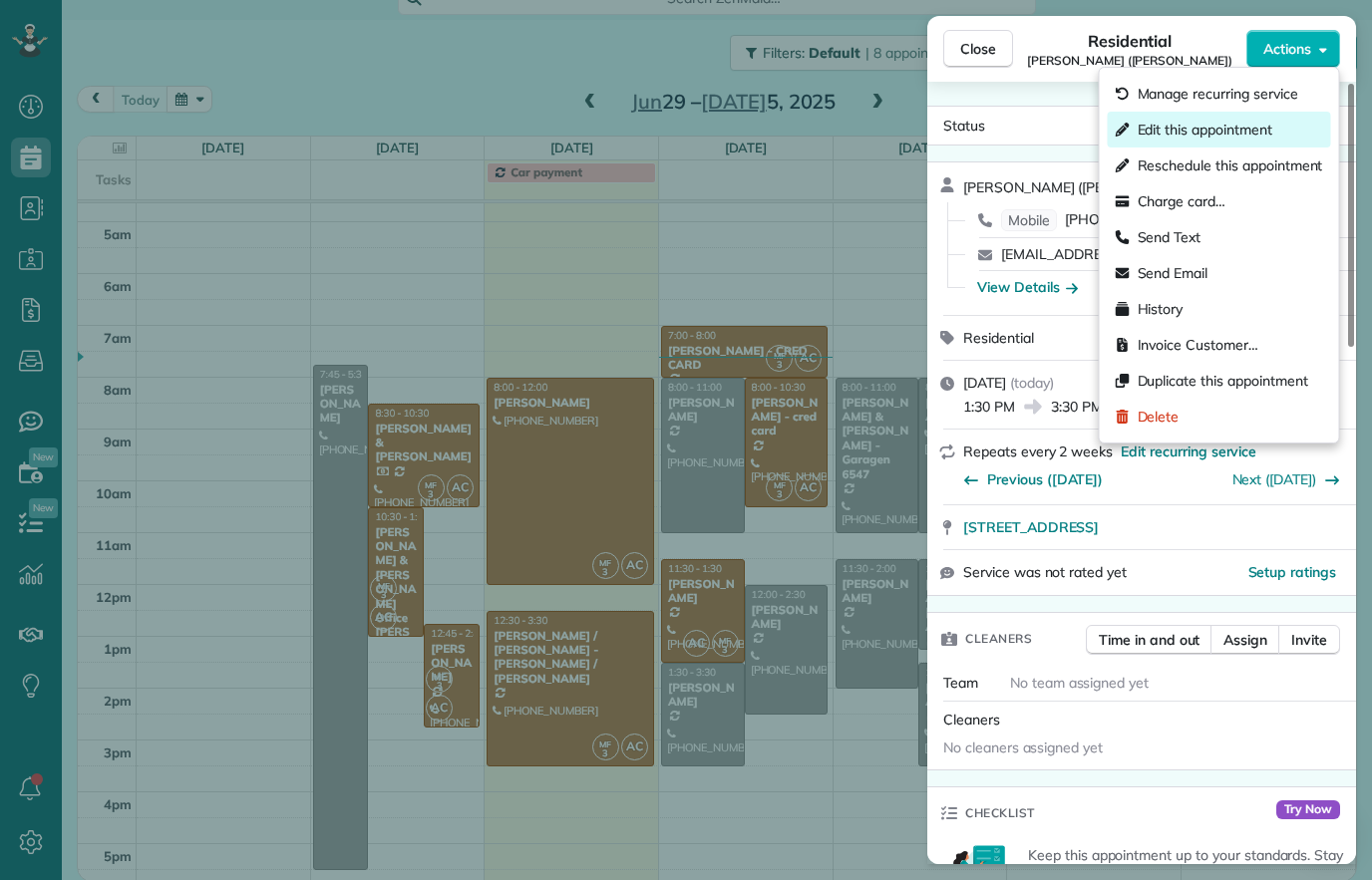 click on "Edit this appointment" at bounding box center [1204, 130] 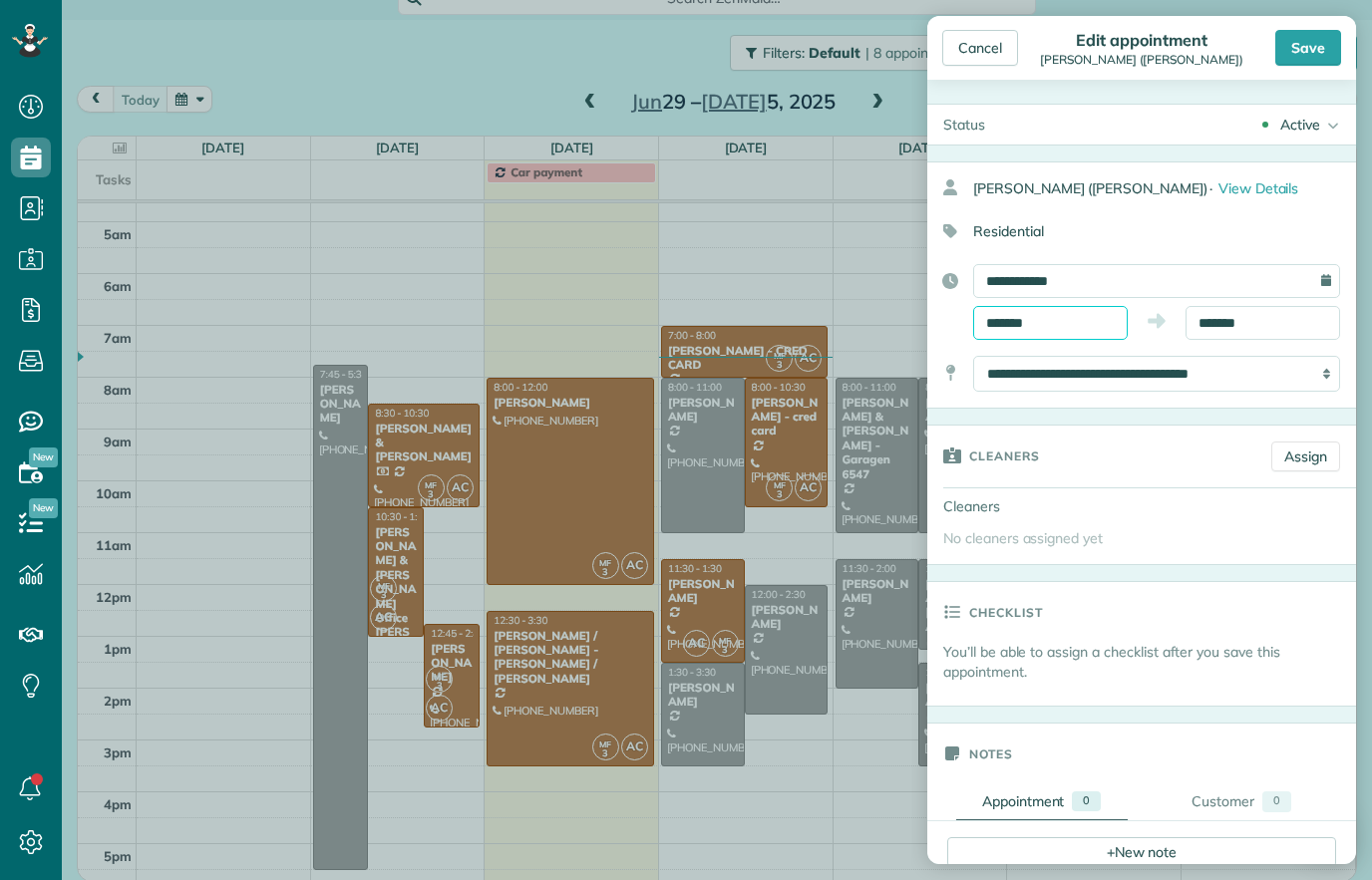 click on "*******" at bounding box center [1050, 323] 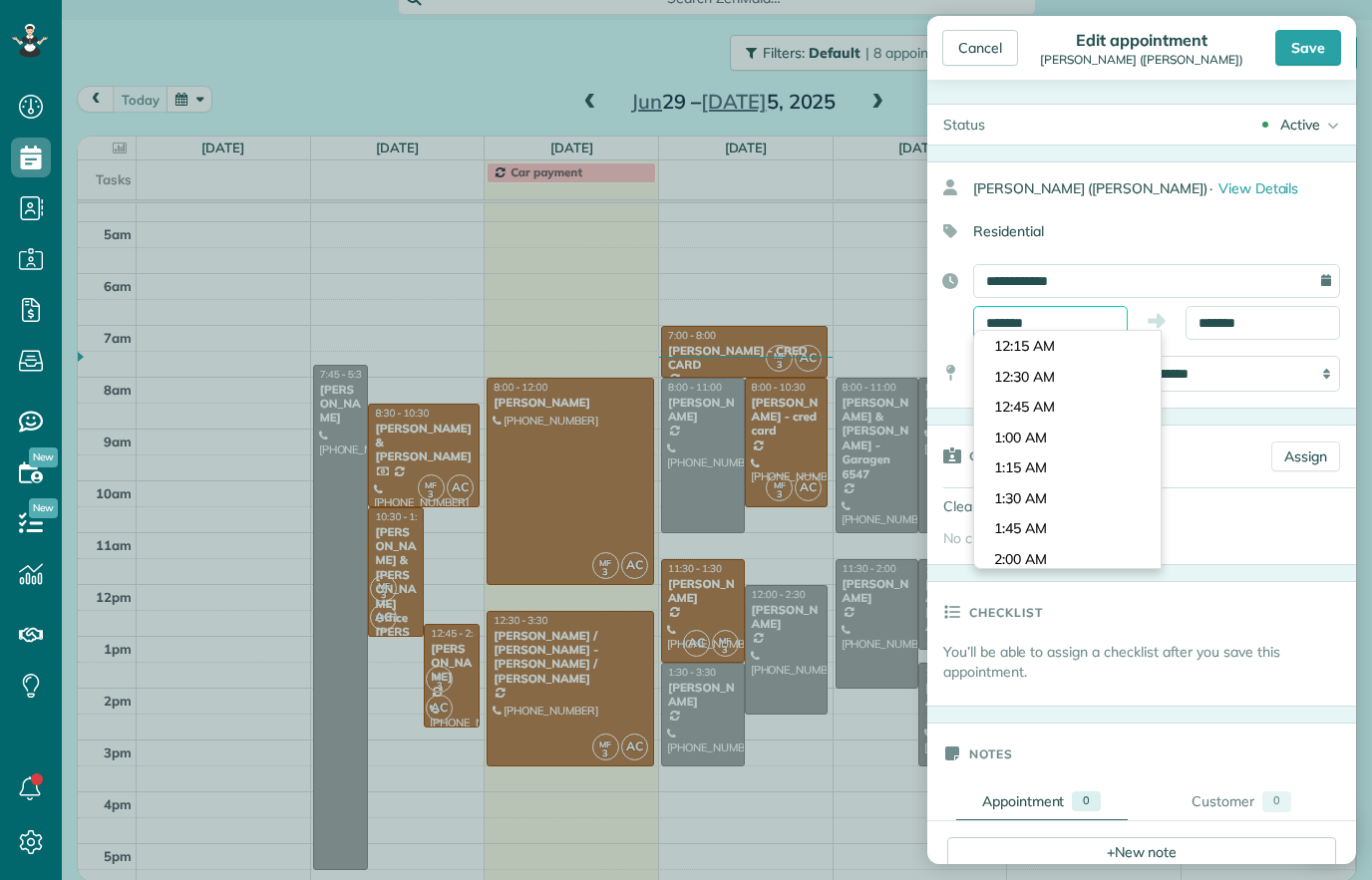 scroll, scrollTop: 1555, scrollLeft: 0, axis: vertical 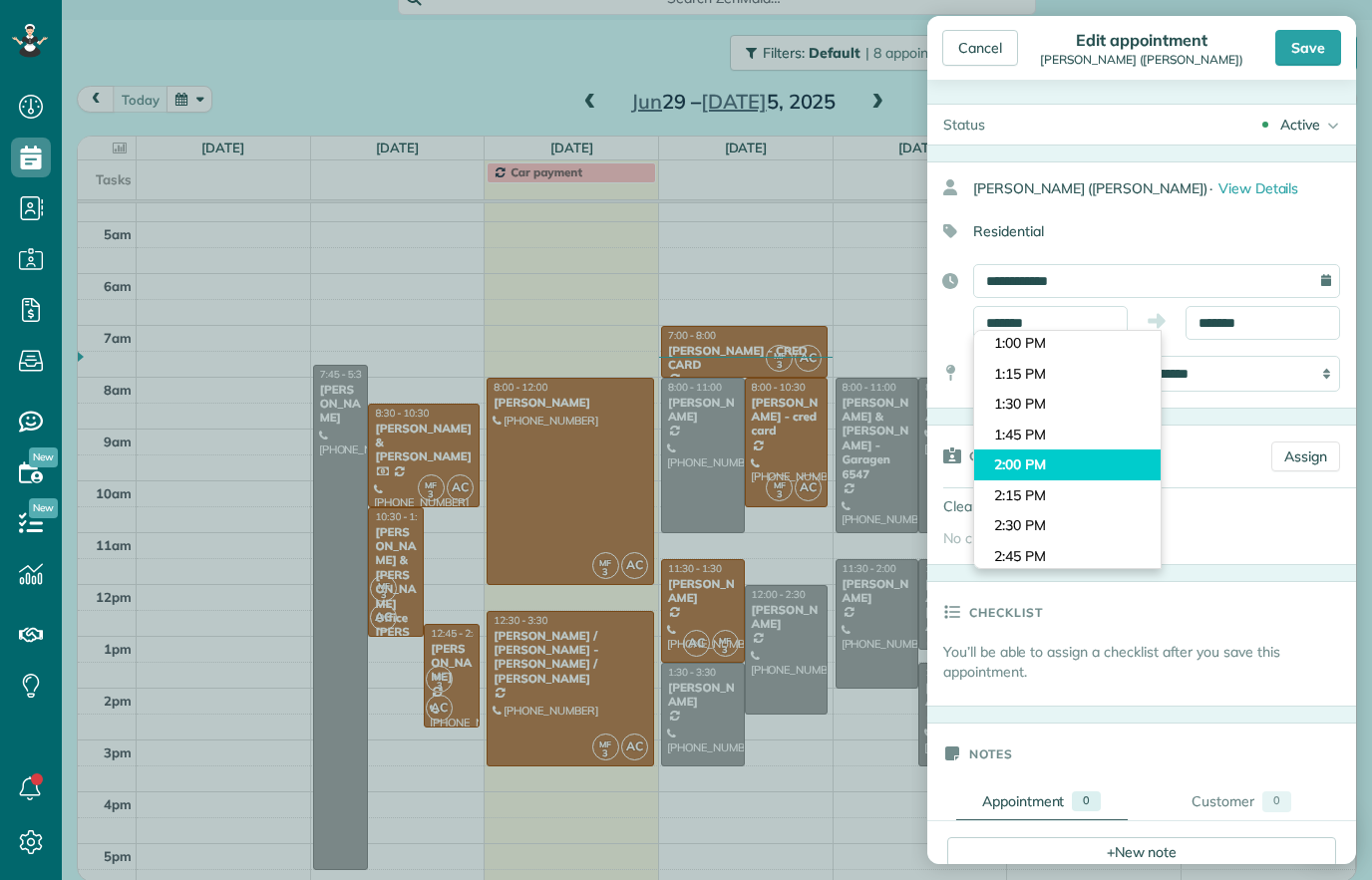 click on "Dashboard
Scheduling
Calendar View
List View
Dispatch View - Weekly scheduling (Beta)" at bounding box center (686, 440) 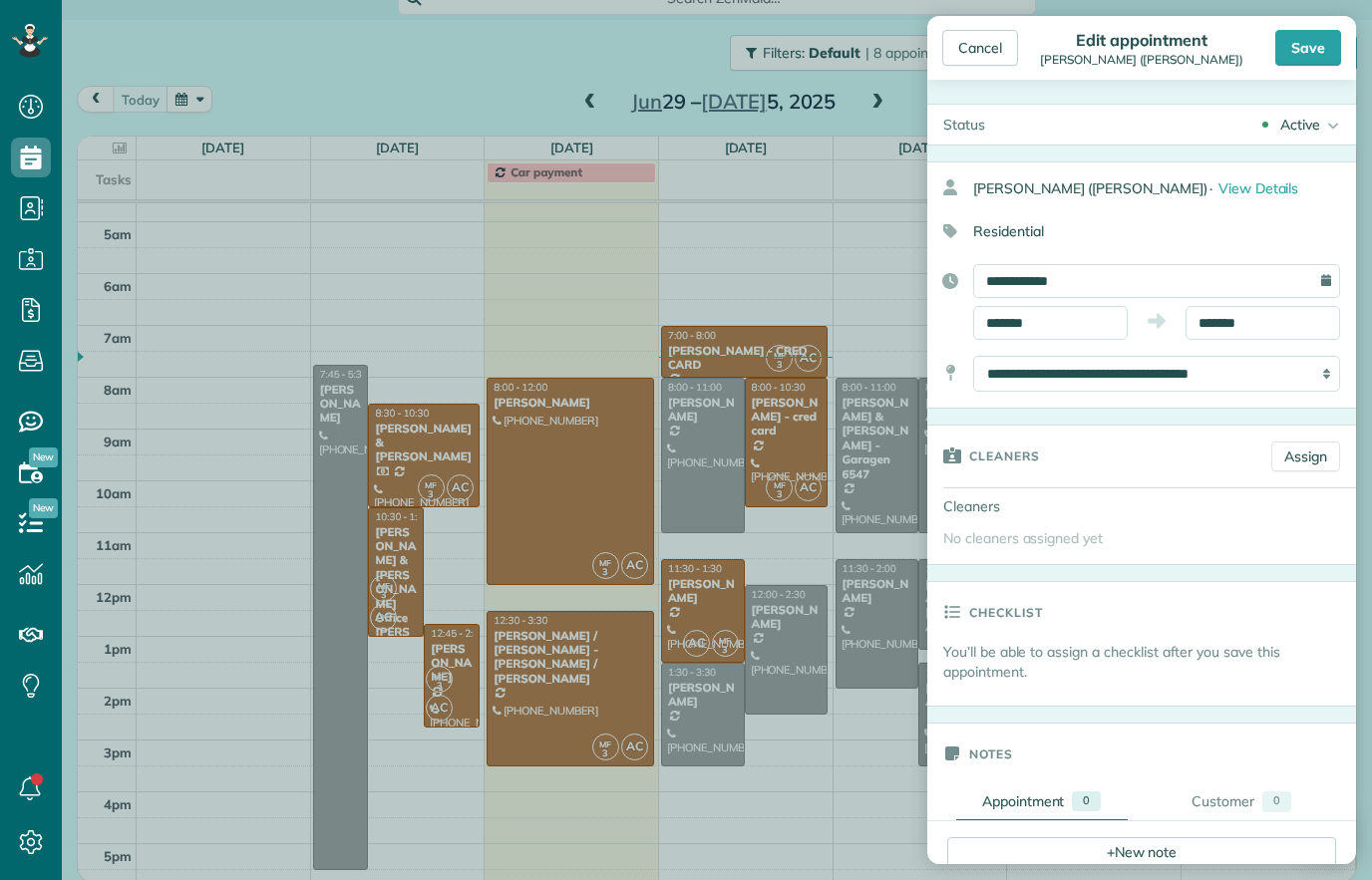 type on "*******" 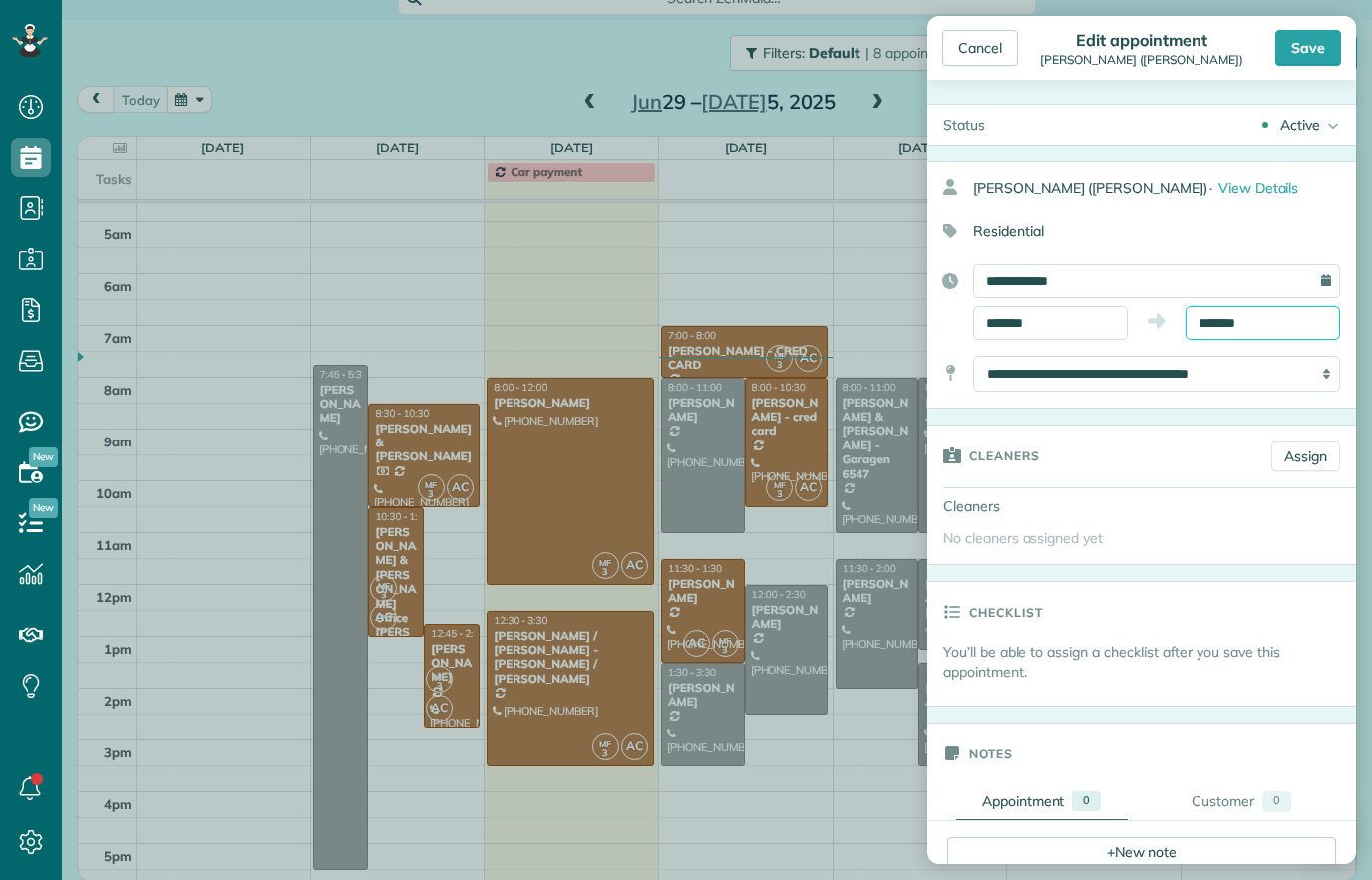 click on "*******" at bounding box center [1262, 323] 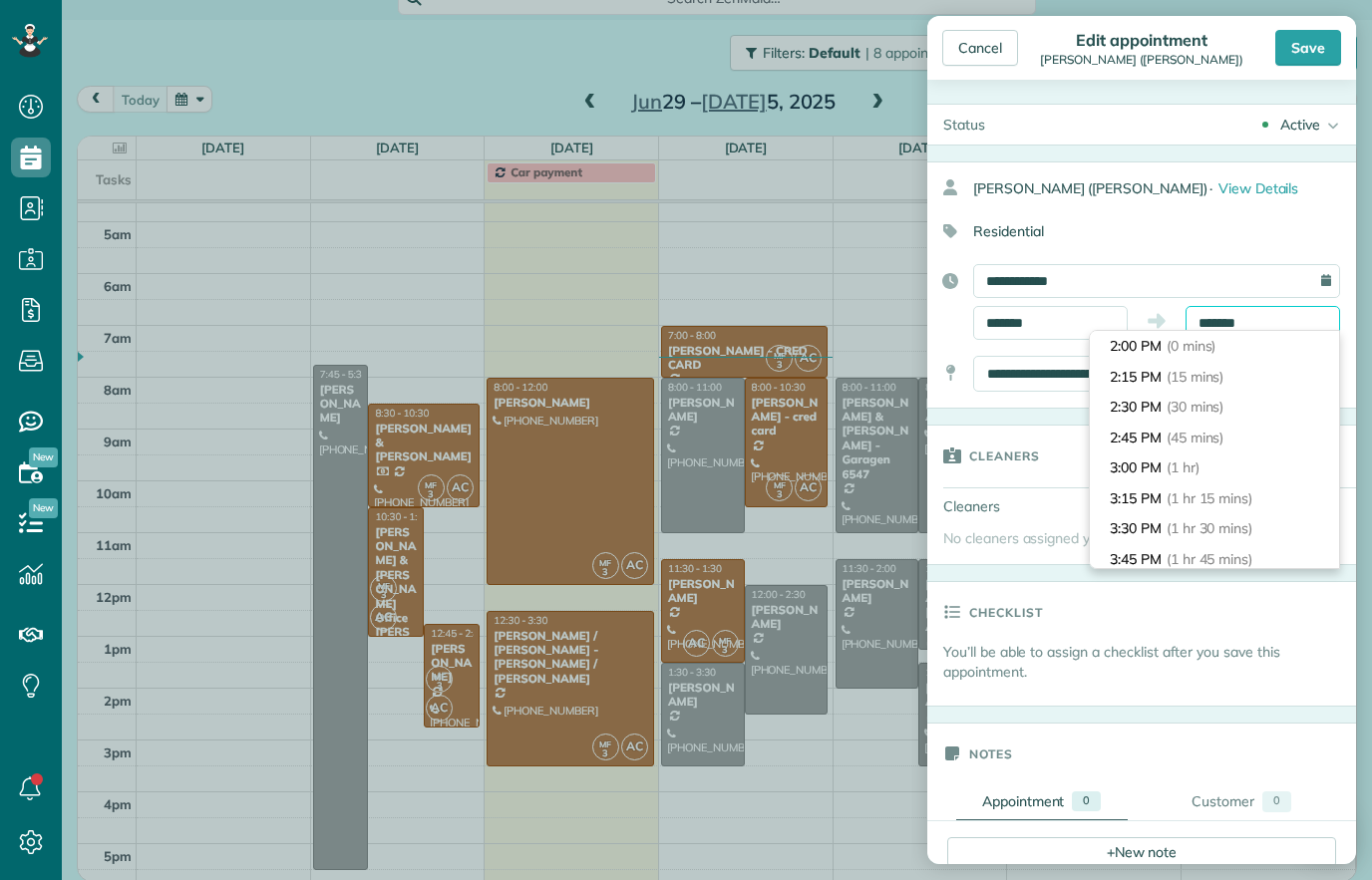 scroll, scrollTop: 149, scrollLeft: 0, axis: vertical 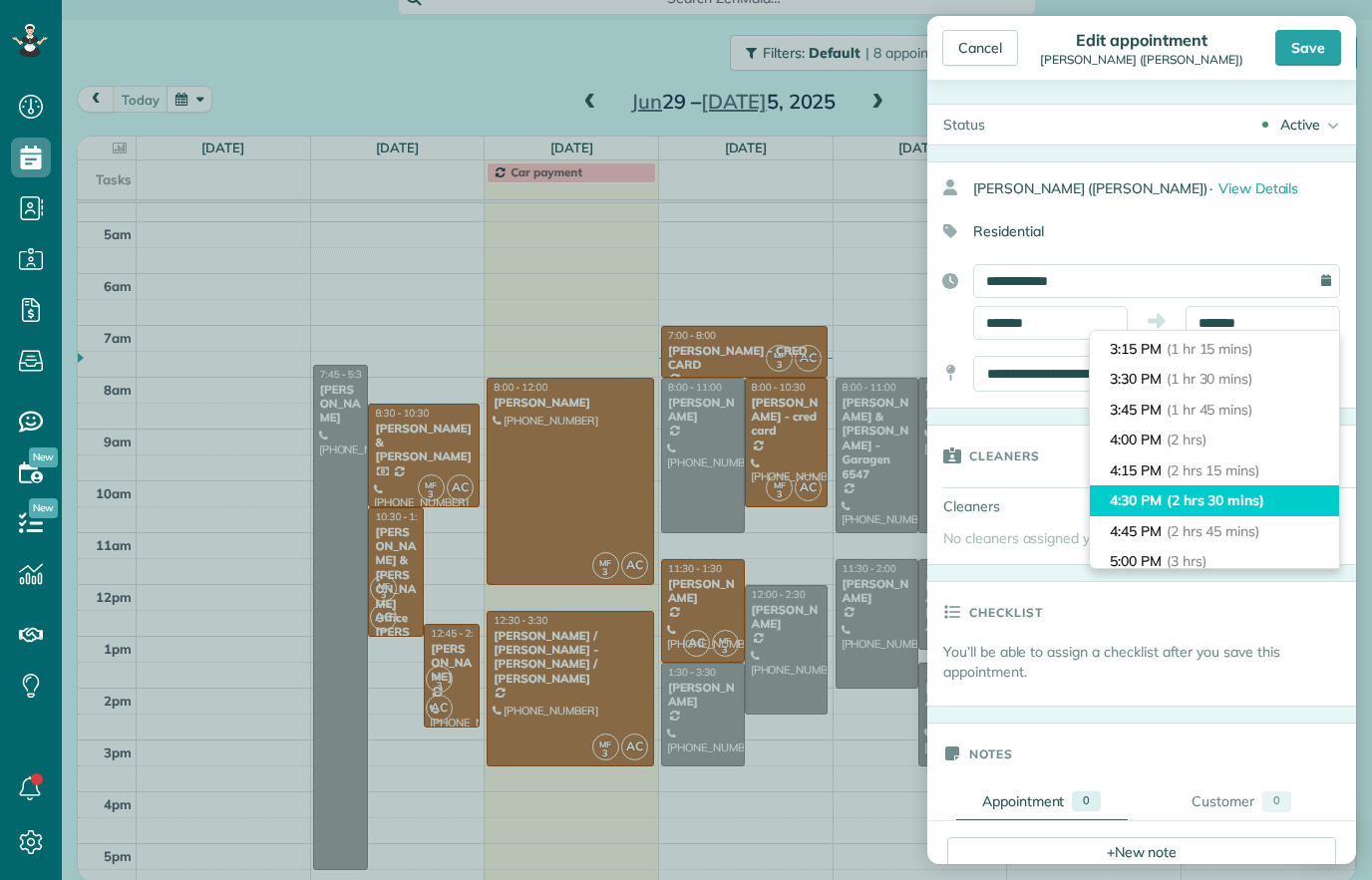click on "4:30 PM  (2 hrs 30 mins)" at bounding box center [1214, 500] 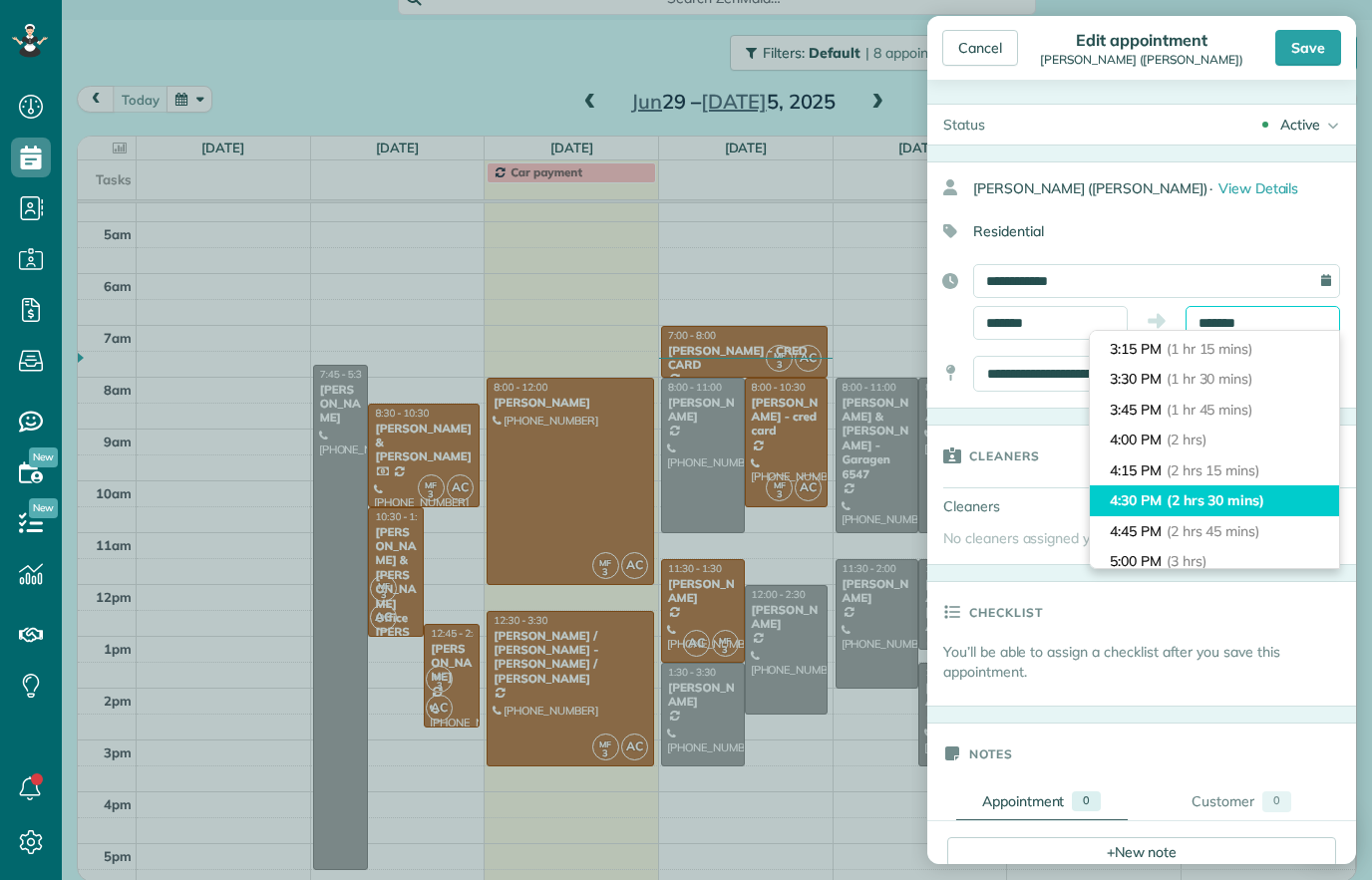 type on "*******" 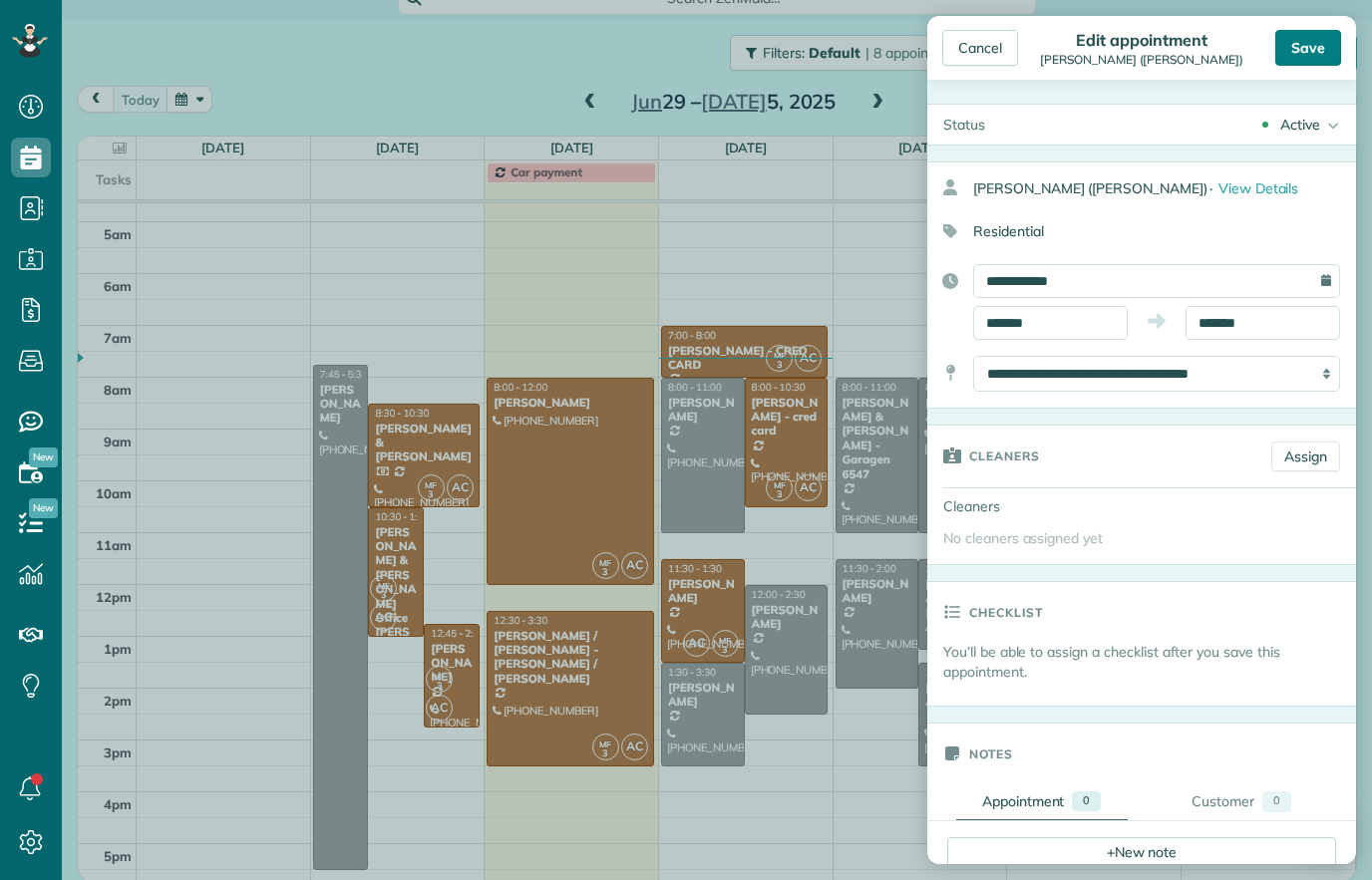 click on "Save" at bounding box center (1308, 48) 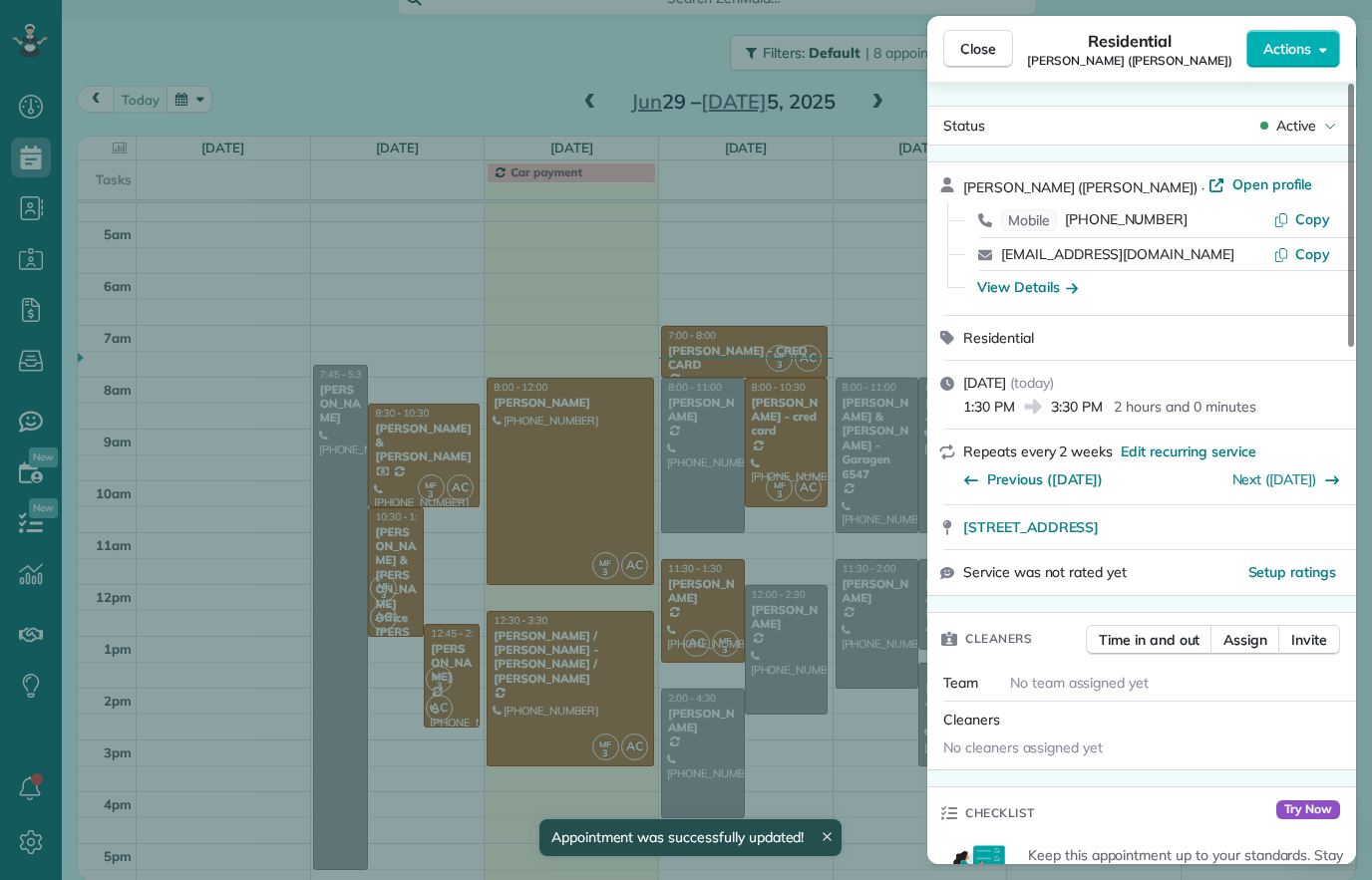 scroll, scrollTop: 137, scrollLeft: 0, axis: vertical 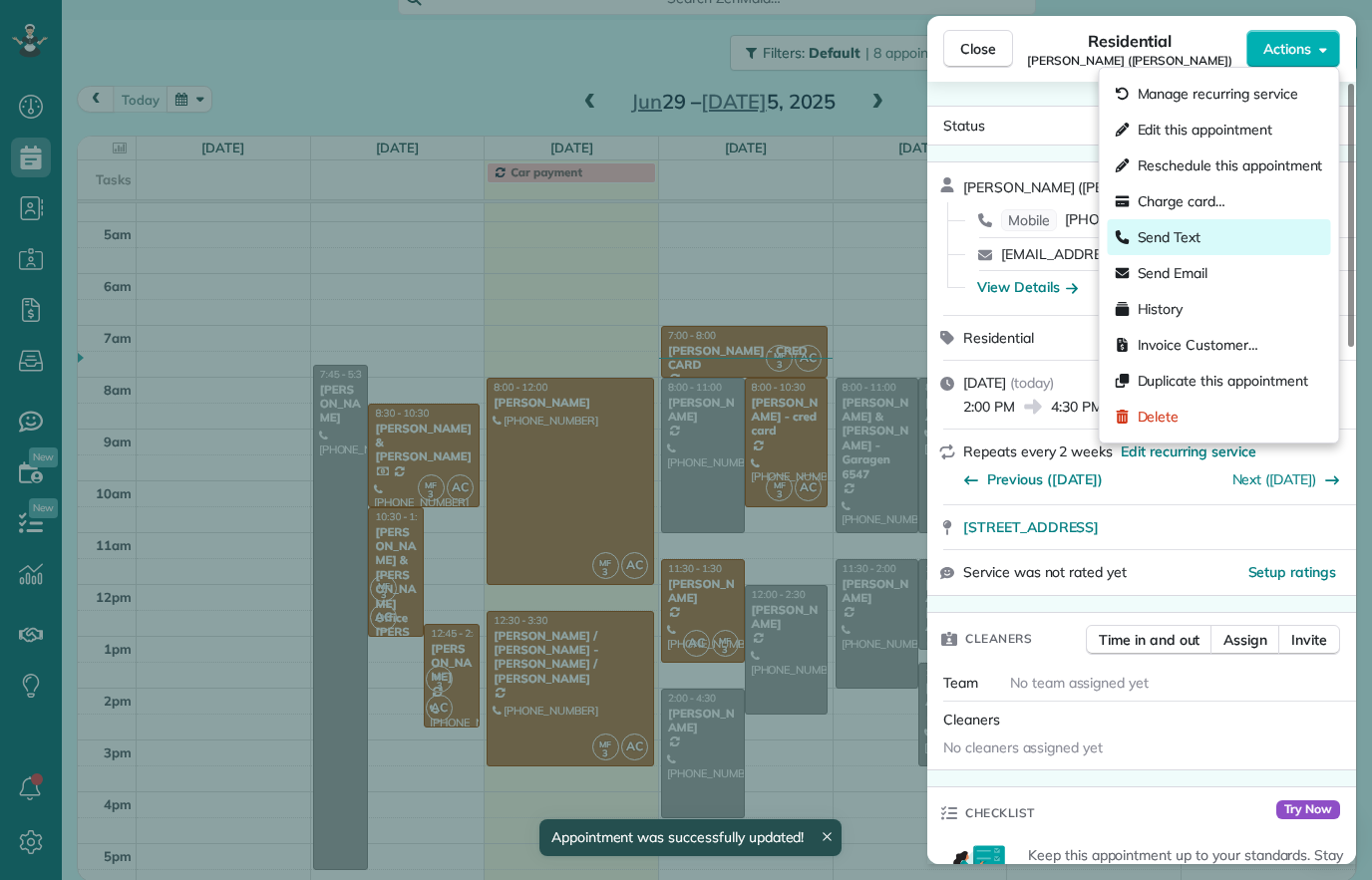 click on "Send Text" at bounding box center [1170, 237] 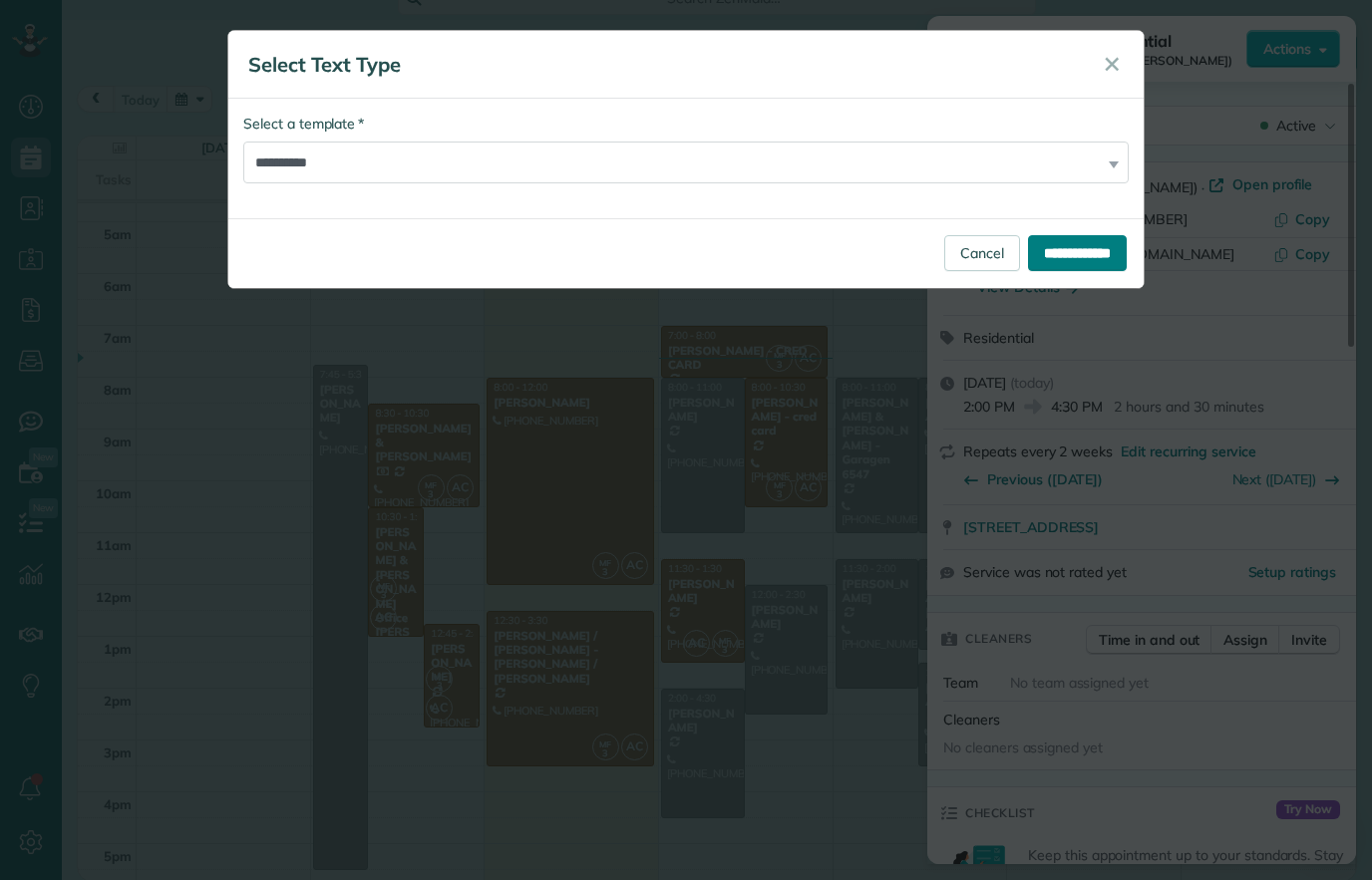 click on "**********" at bounding box center (1077, 253) 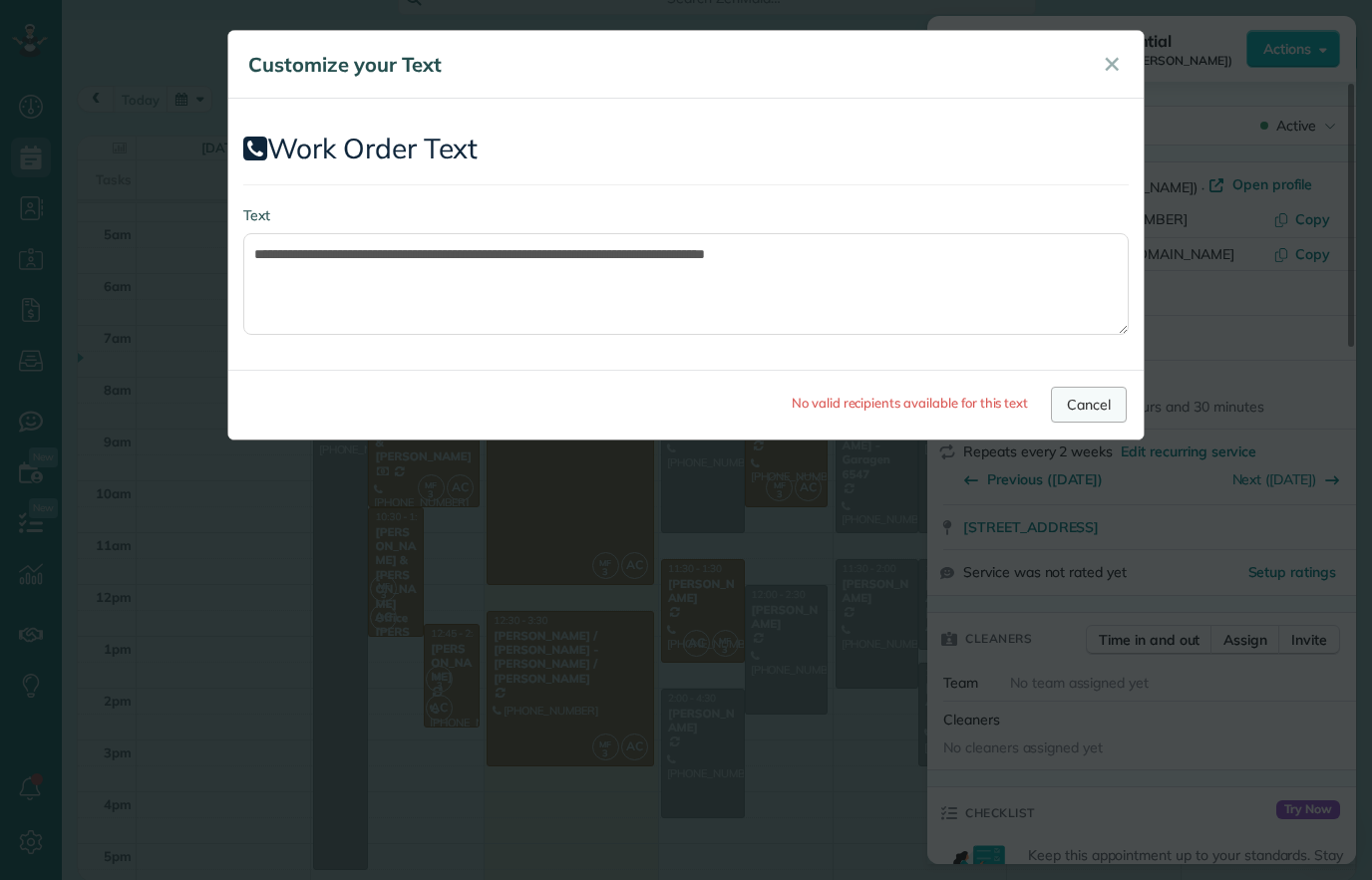 click on "Cancel" at bounding box center (1089, 405) 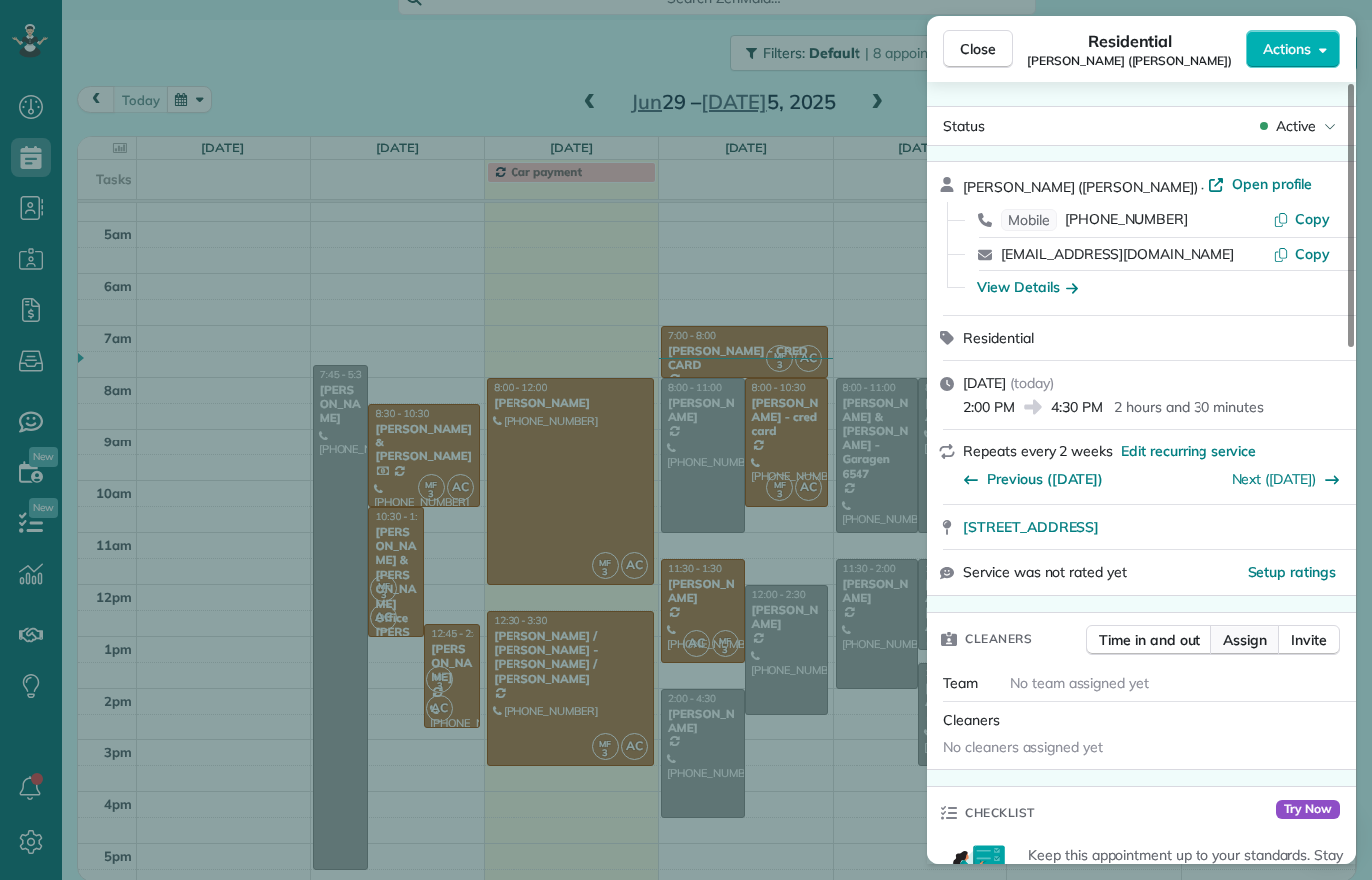 click on "Assign" at bounding box center [1245, 640] 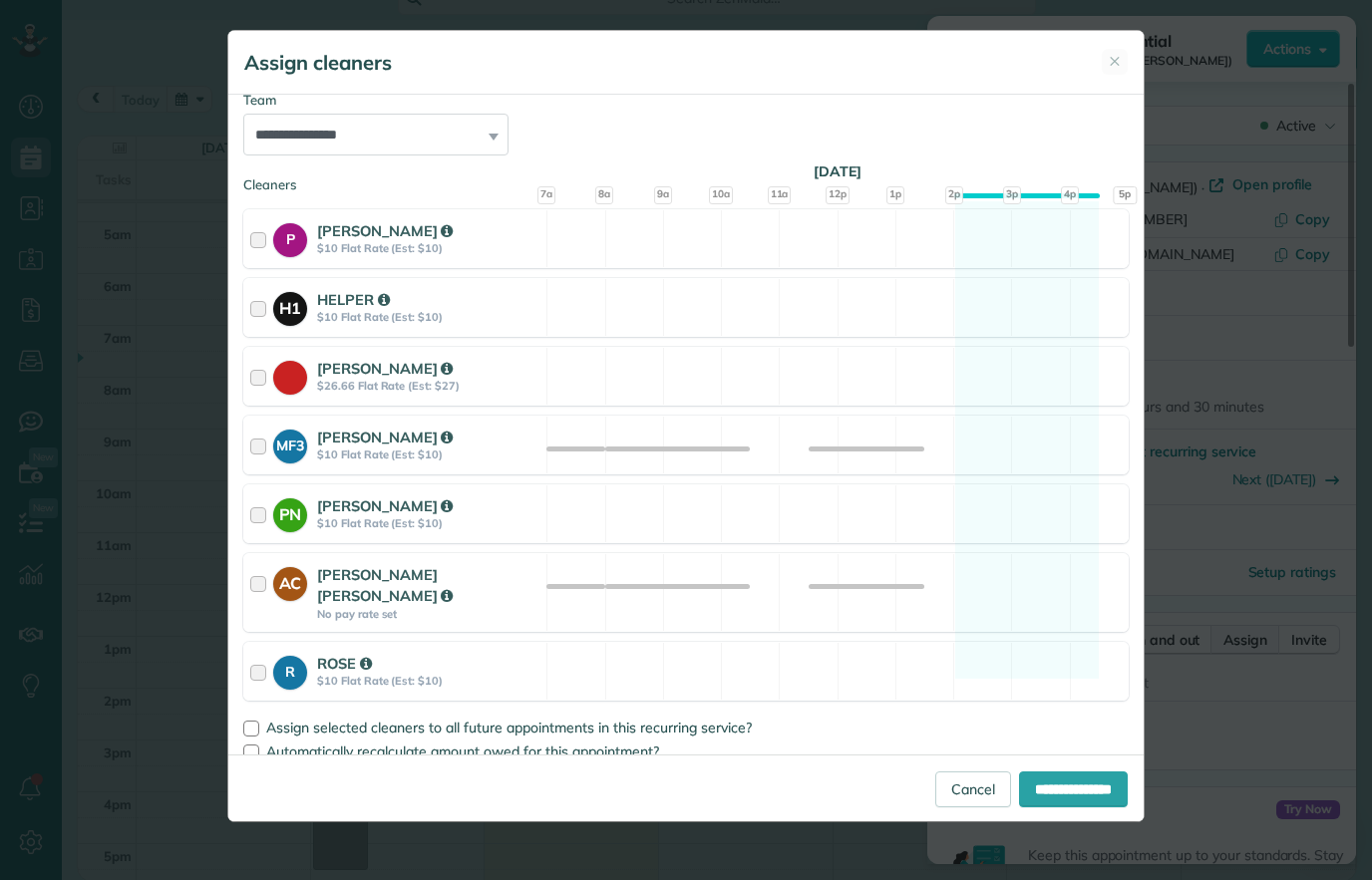 scroll, scrollTop: 138, scrollLeft: 0, axis: vertical 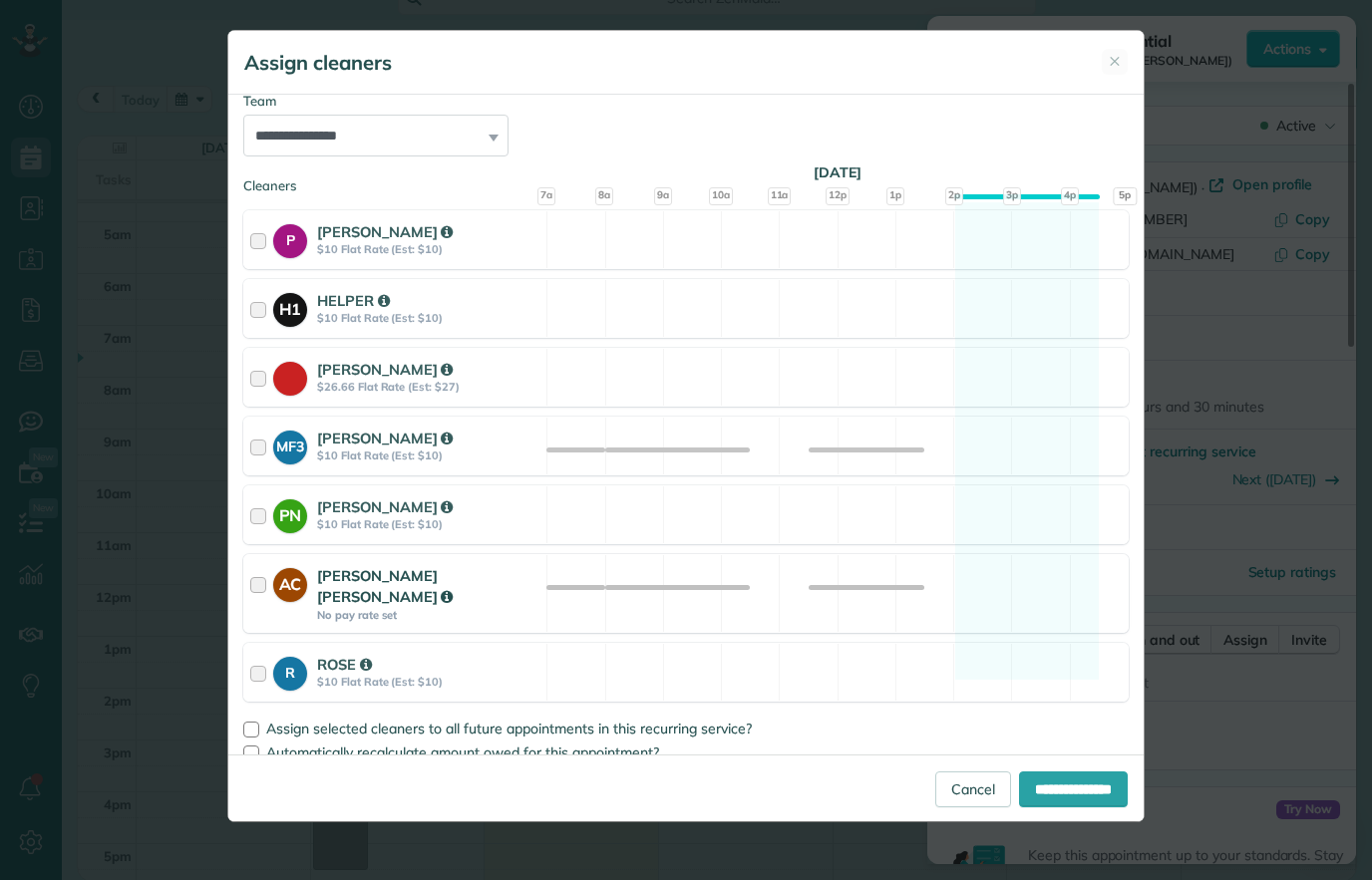 click on "No pay rate set" at bounding box center [429, 615] 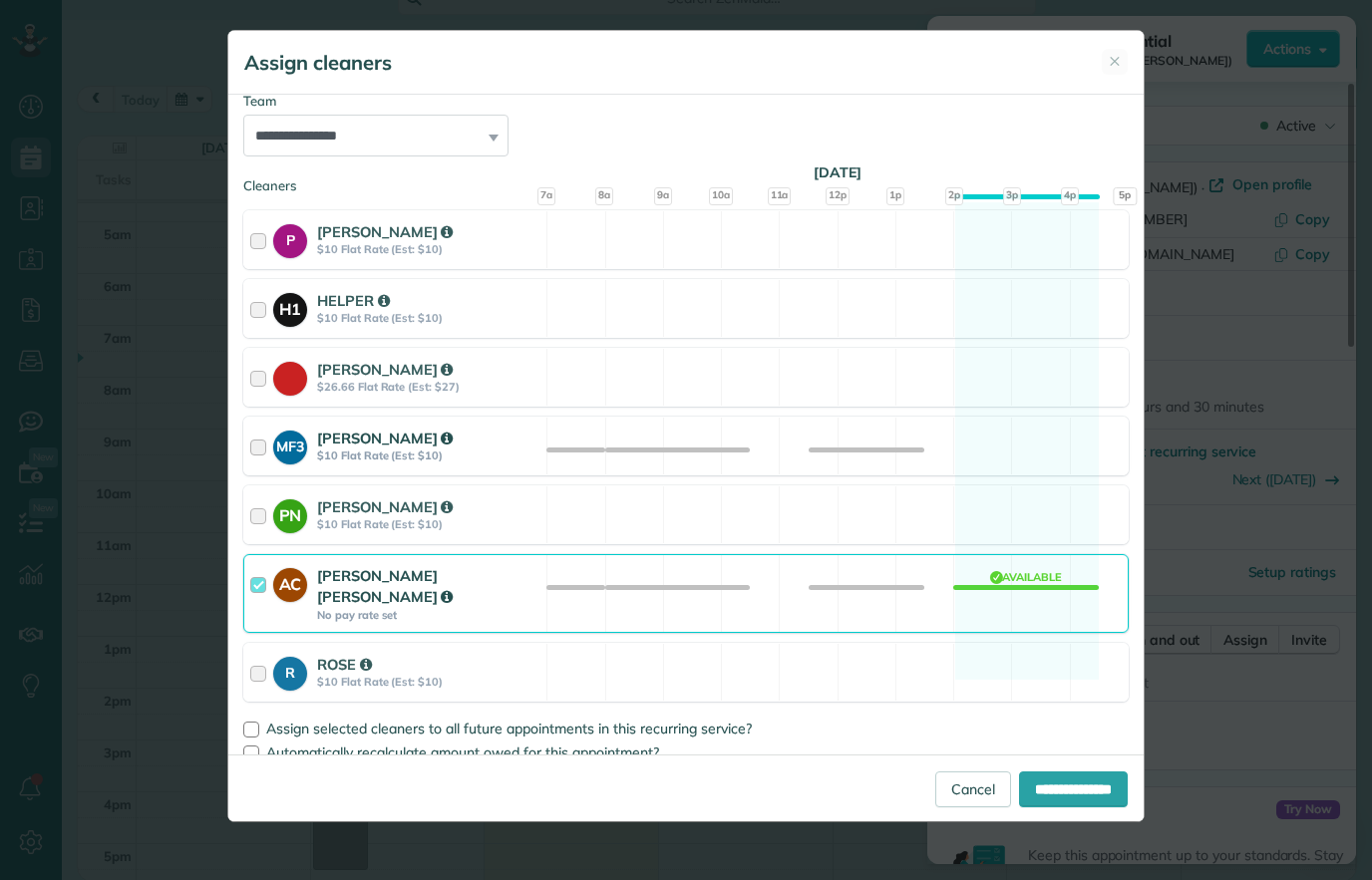 click on "$10 Flat Rate (Est: $10)" at bounding box center [429, 455] 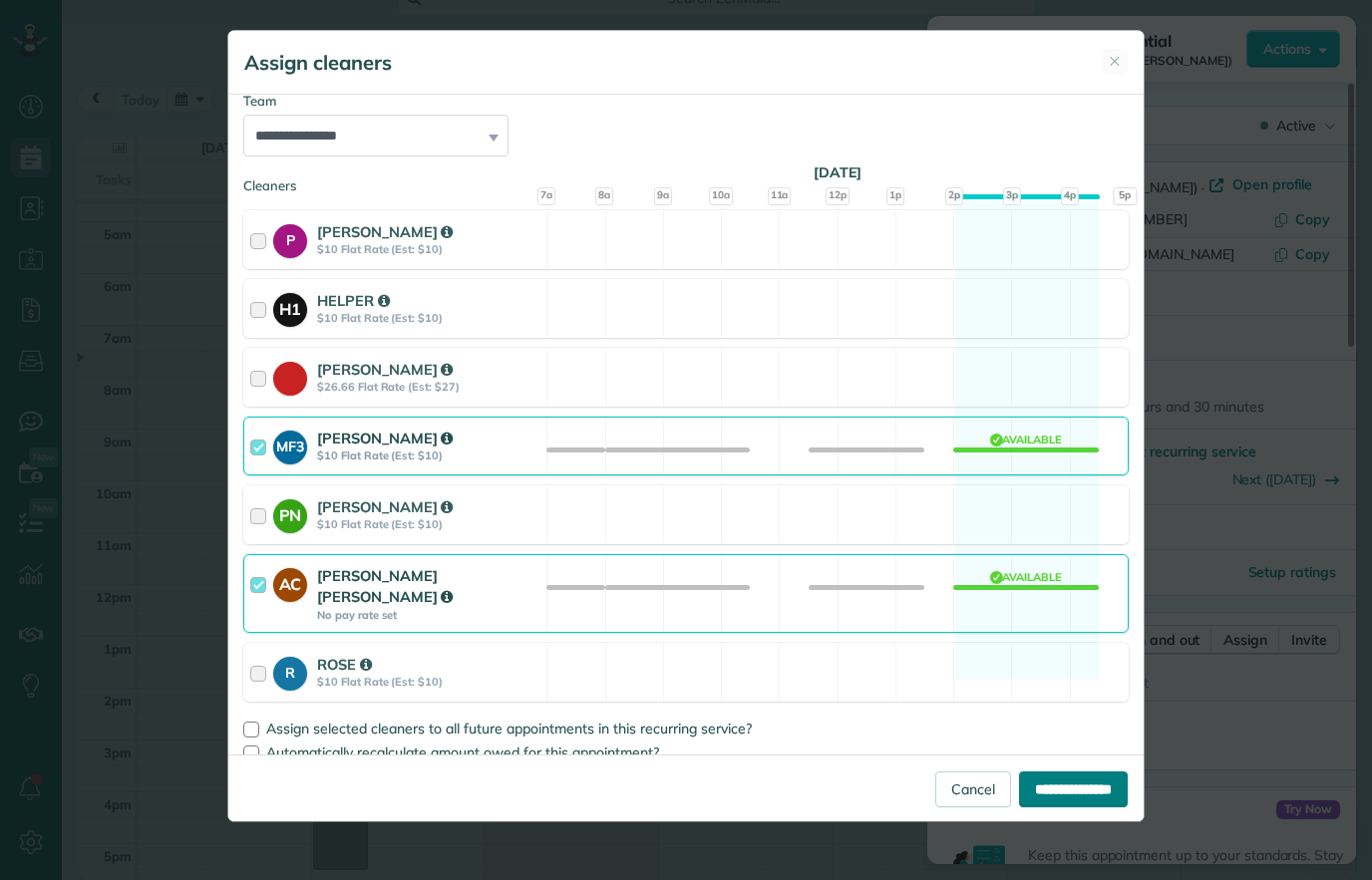 click on "**********" at bounding box center (1073, 789) 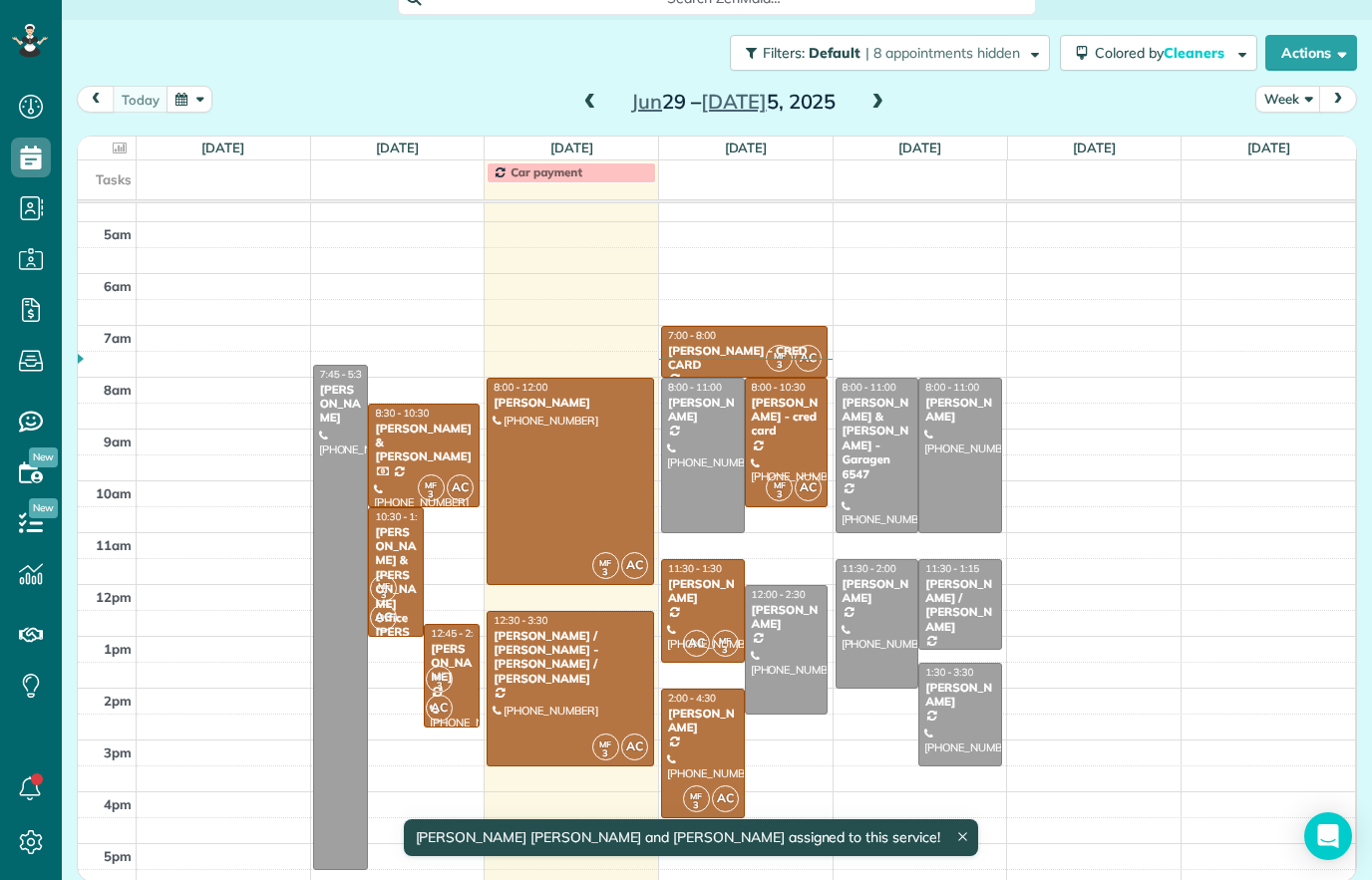 scroll, scrollTop: 137, scrollLeft: 0, axis: vertical 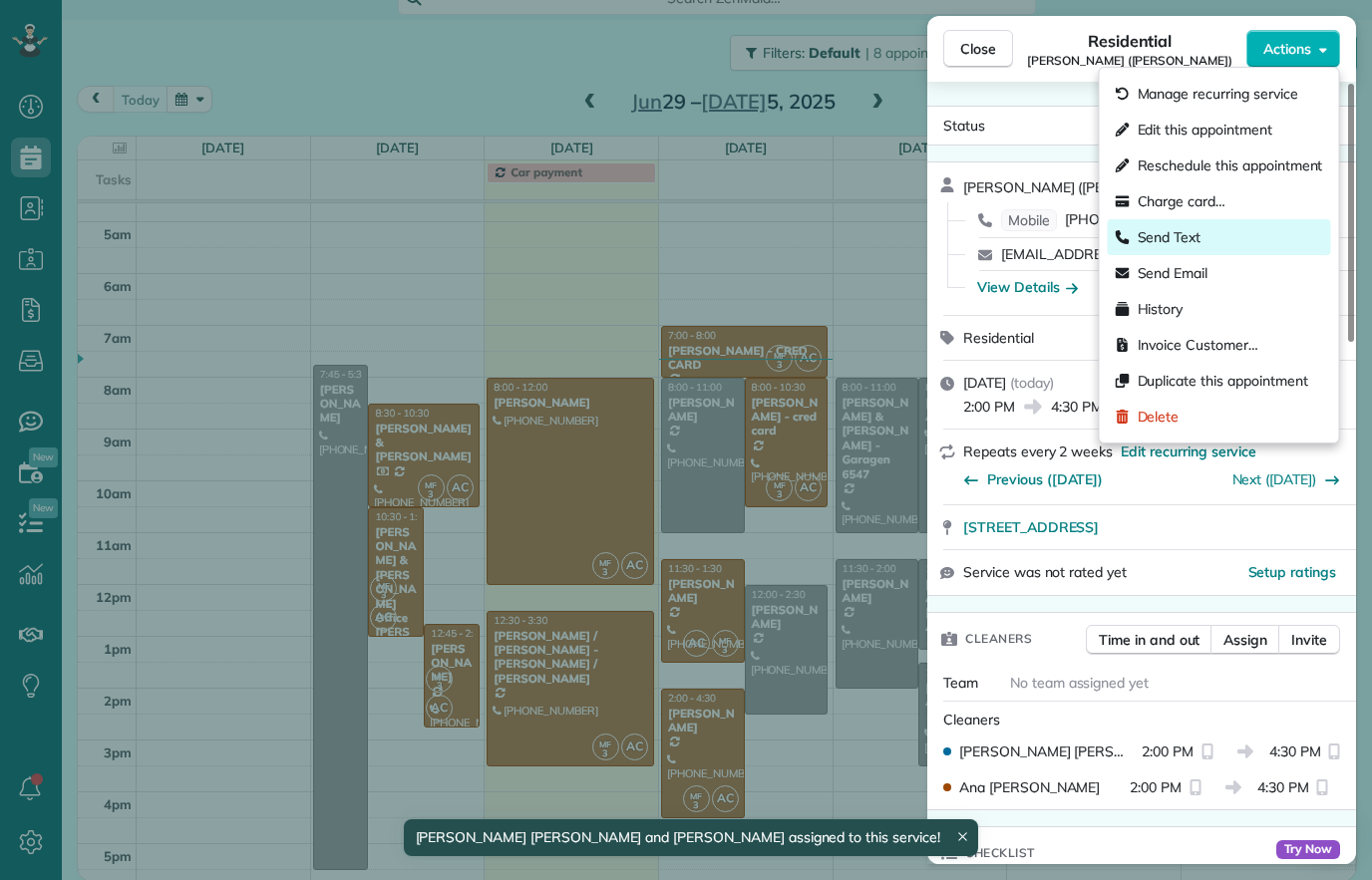 click on "Send Text" at bounding box center (1170, 237) 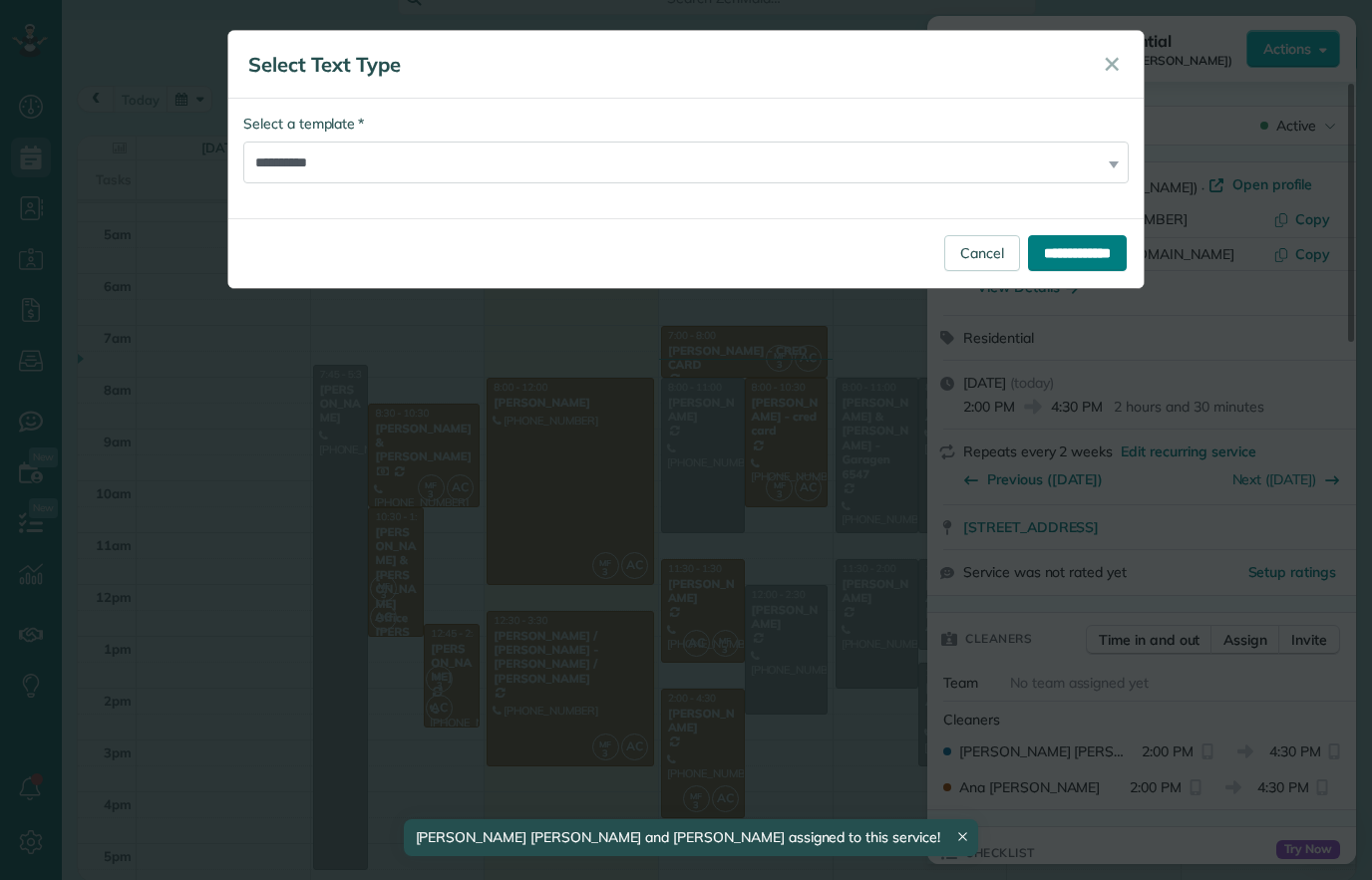 click on "**********" at bounding box center [1077, 253] 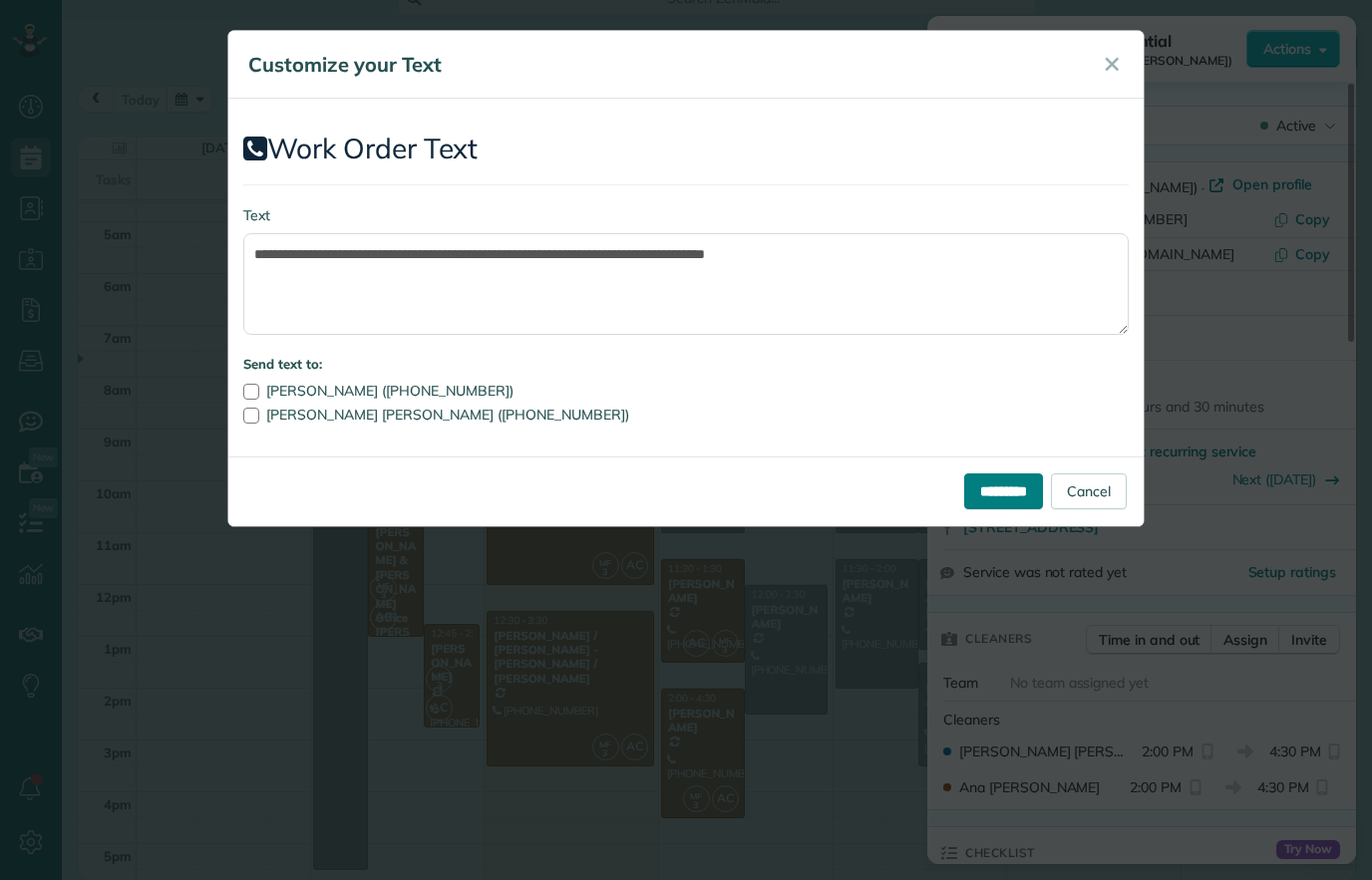 click on "*********" at bounding box center [1003, 491] 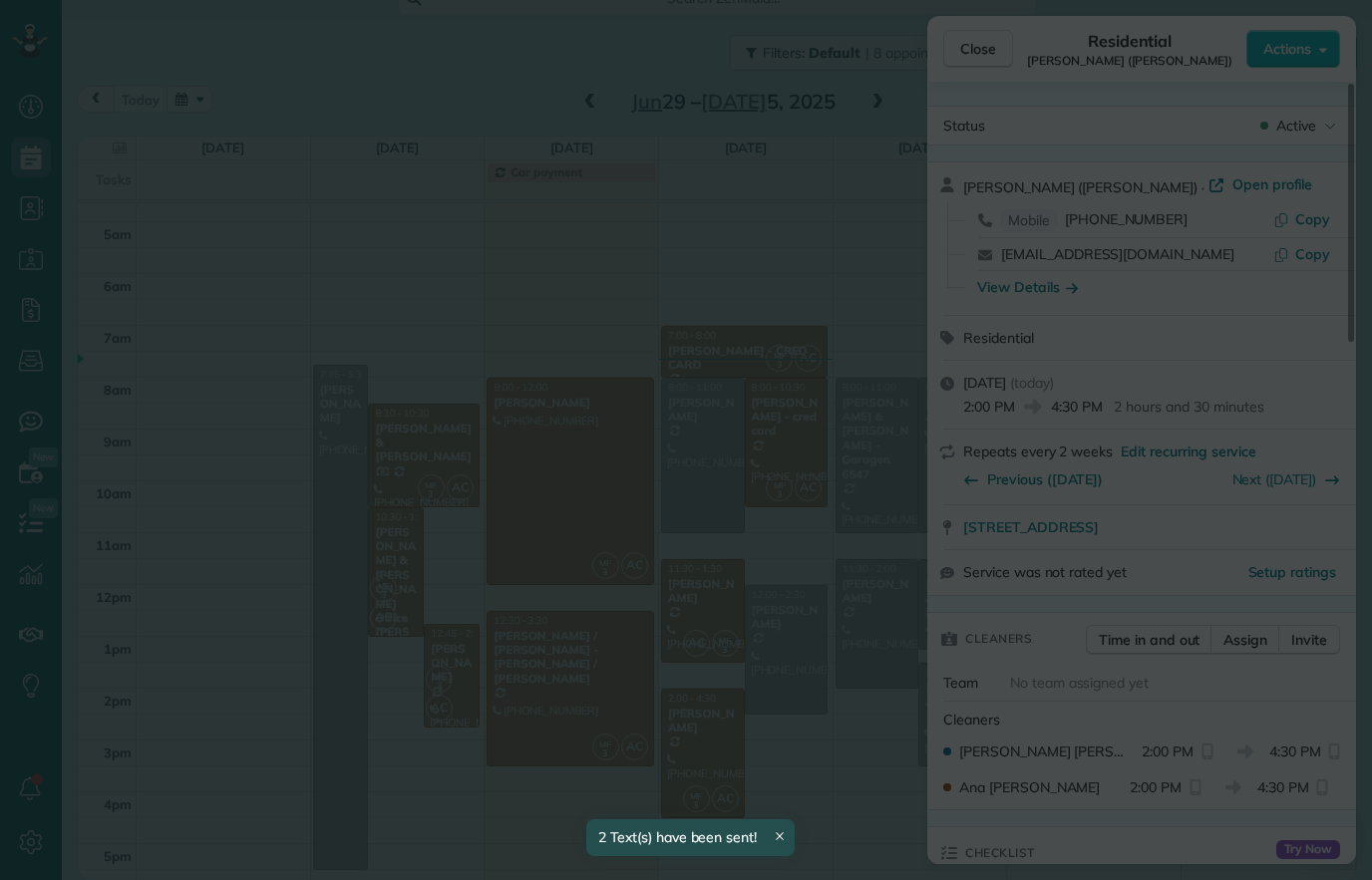 scroll, scrollTop: 137, scrollLeft: 0, axis: vertical 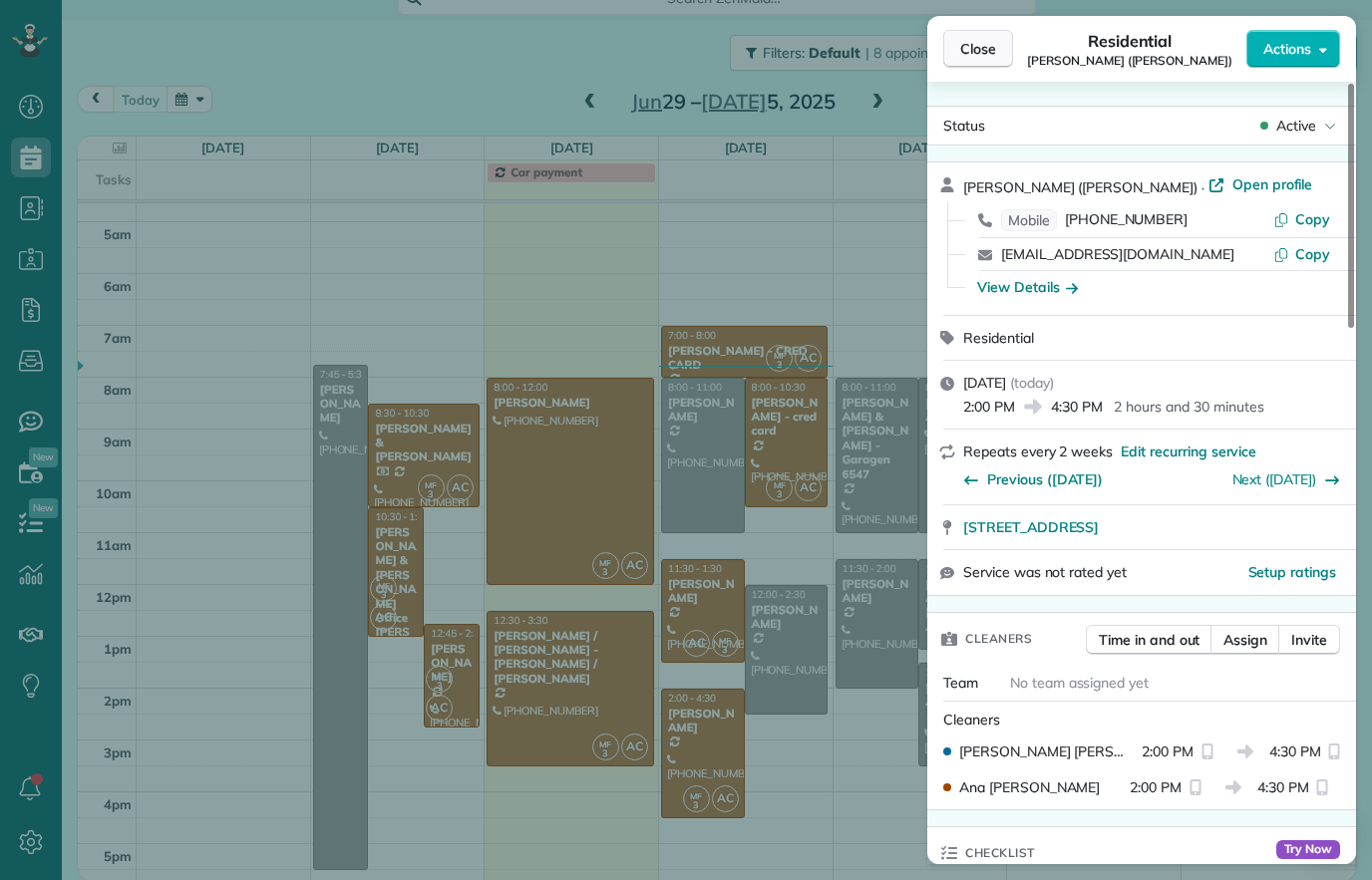 click on "Close" at bounding box center [978, 49] 